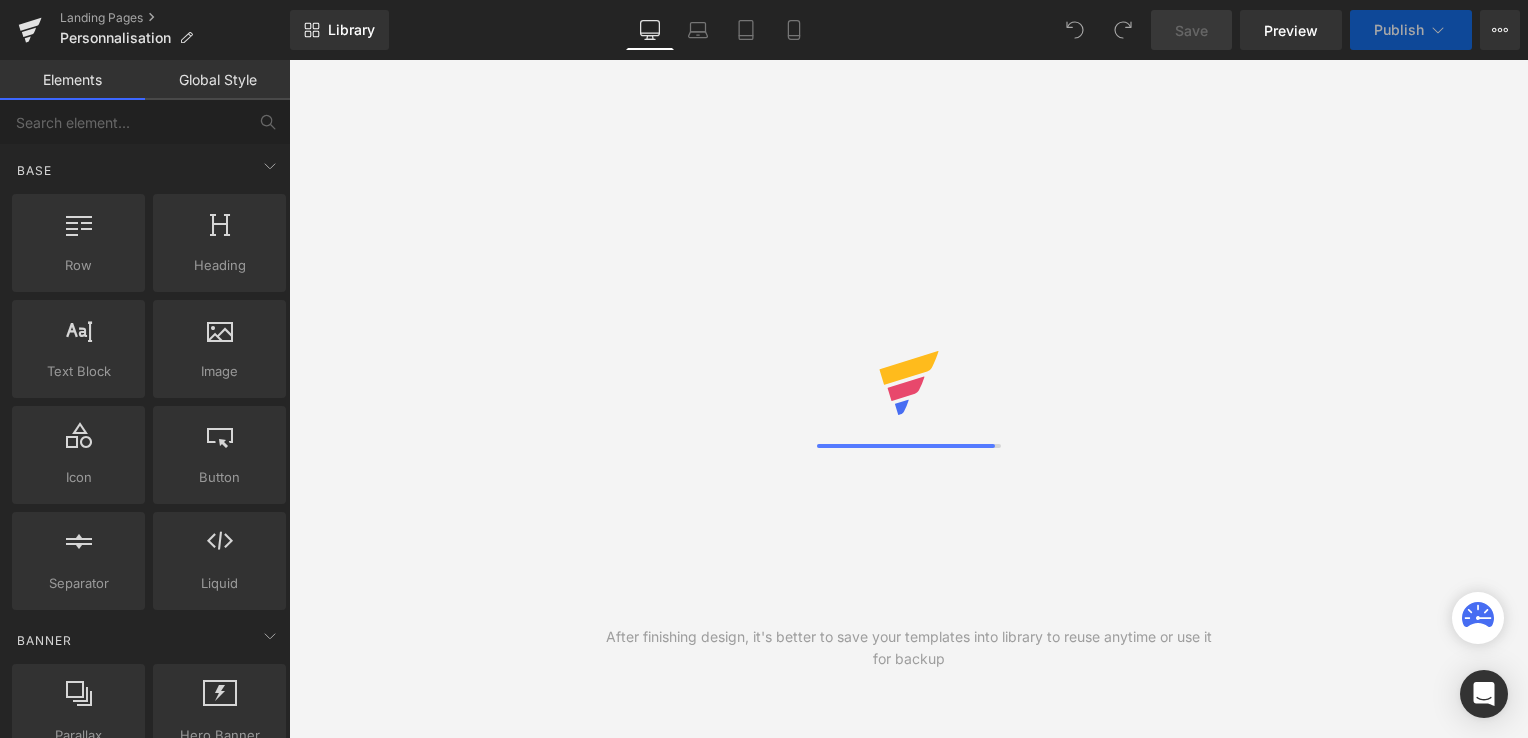 scroll, scrollTop: 5841, scrollLeft: 0, axis: vertical 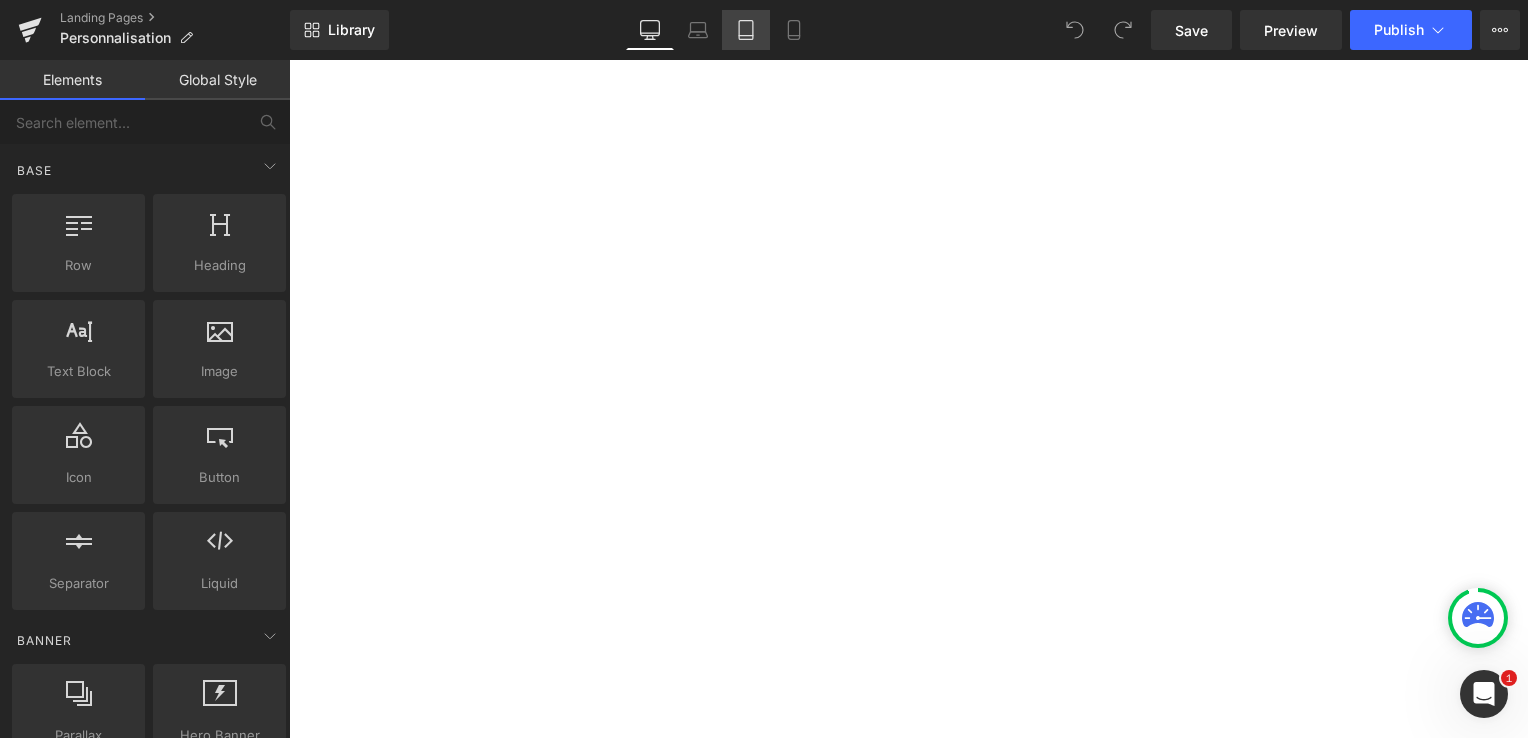click 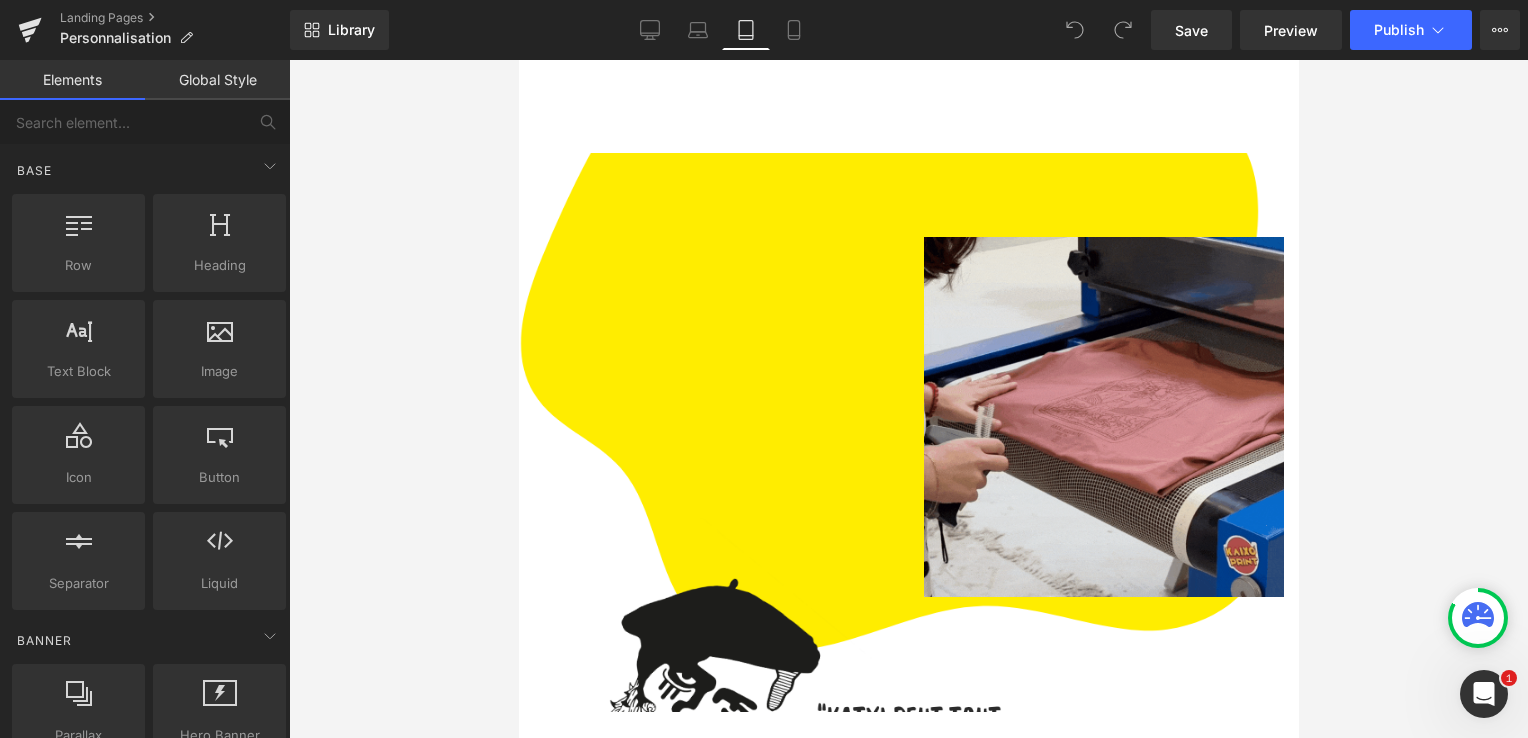 scroll, scrollTop: 0, scrollLeft: 0, axis: both 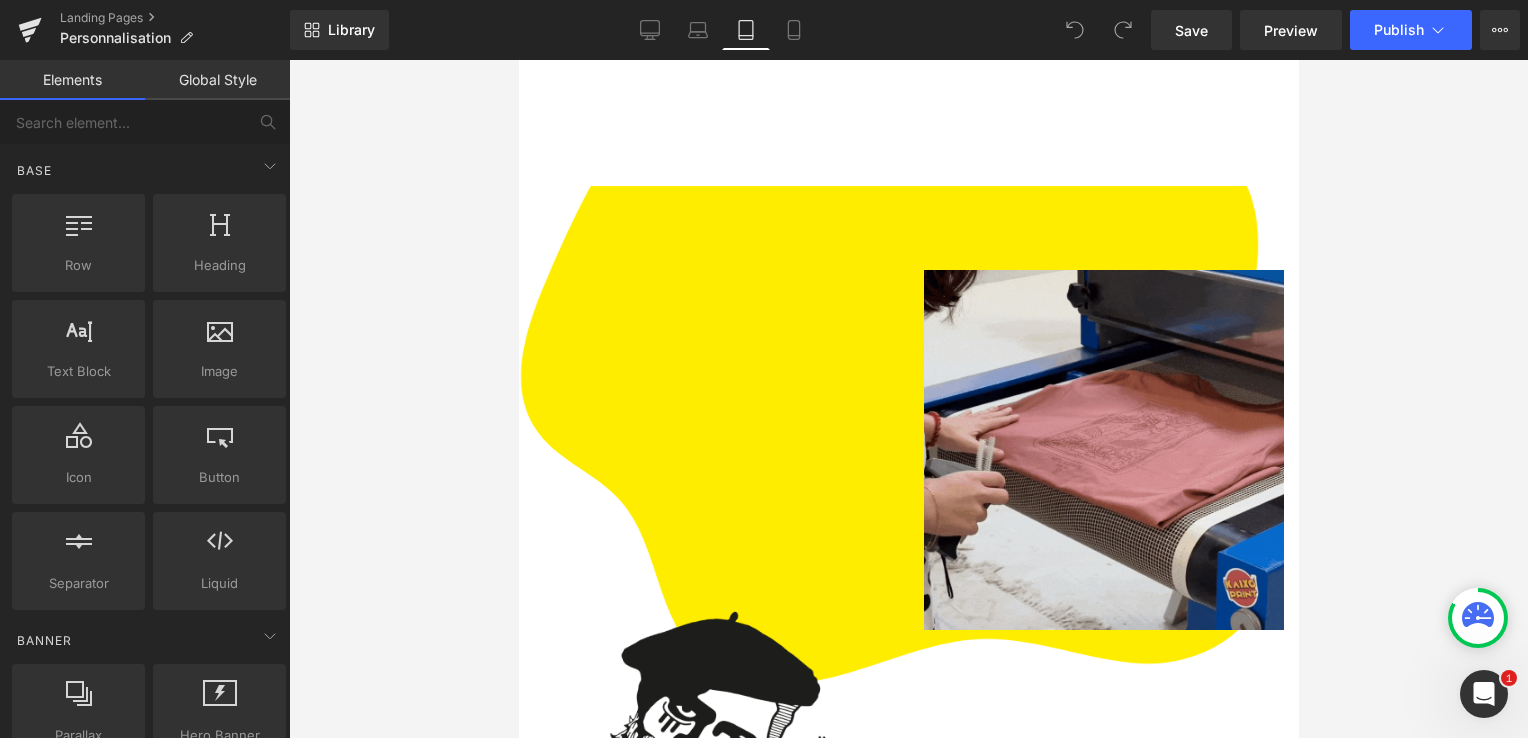 click on "Heading         Image         Row" at bounding box center (908, 450) 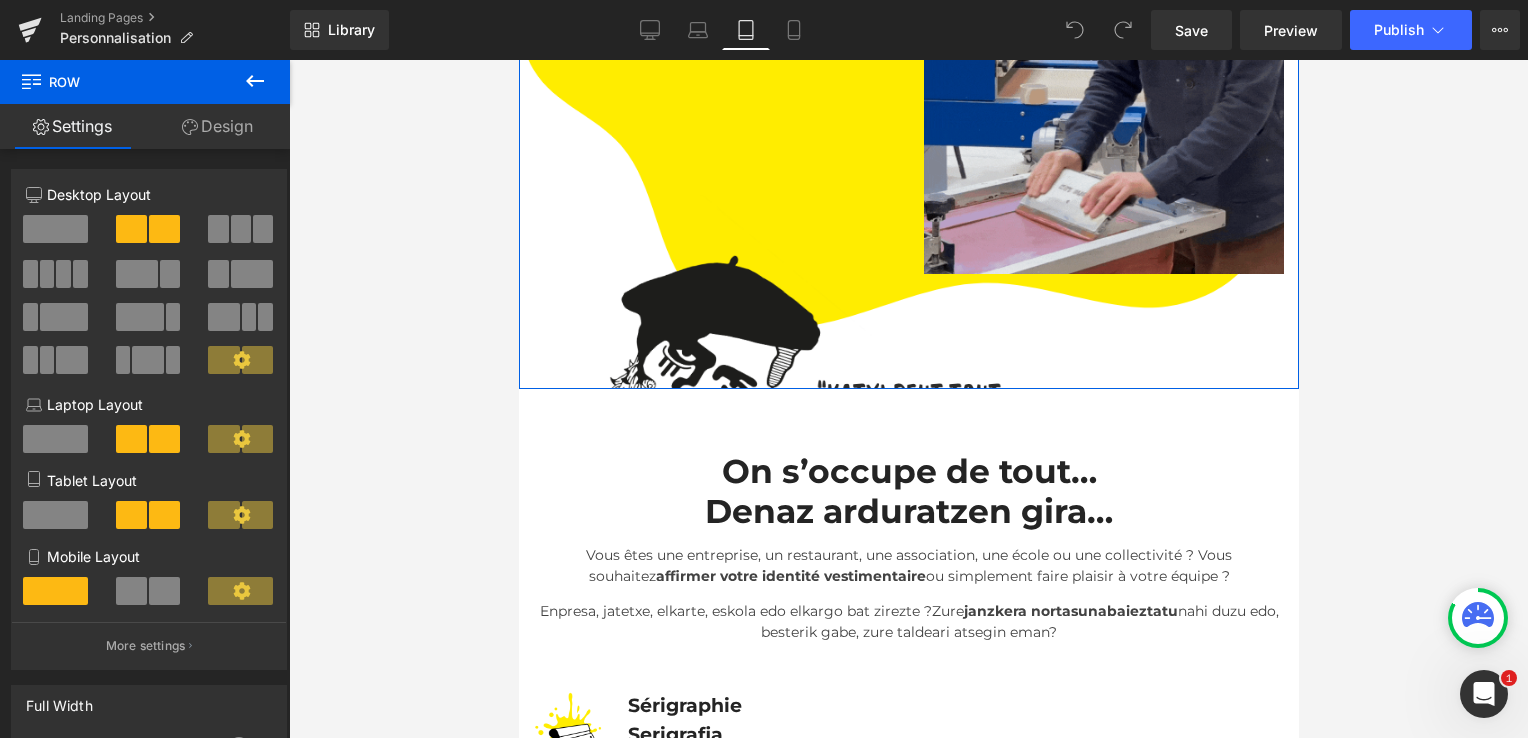 scroll, scrollTop: 318, scrollLeft: 0, axis: vertical 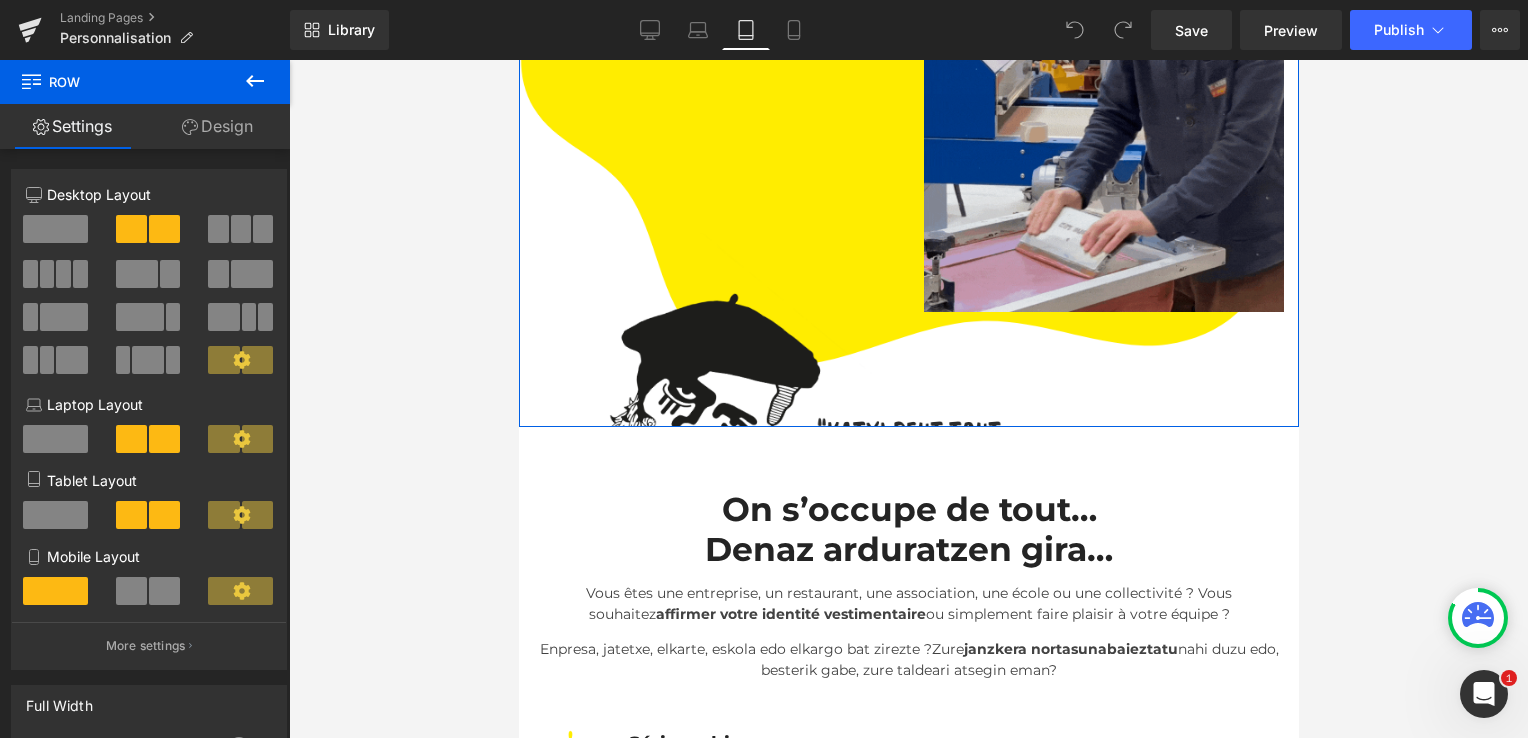click at bounding box center [908, 147] 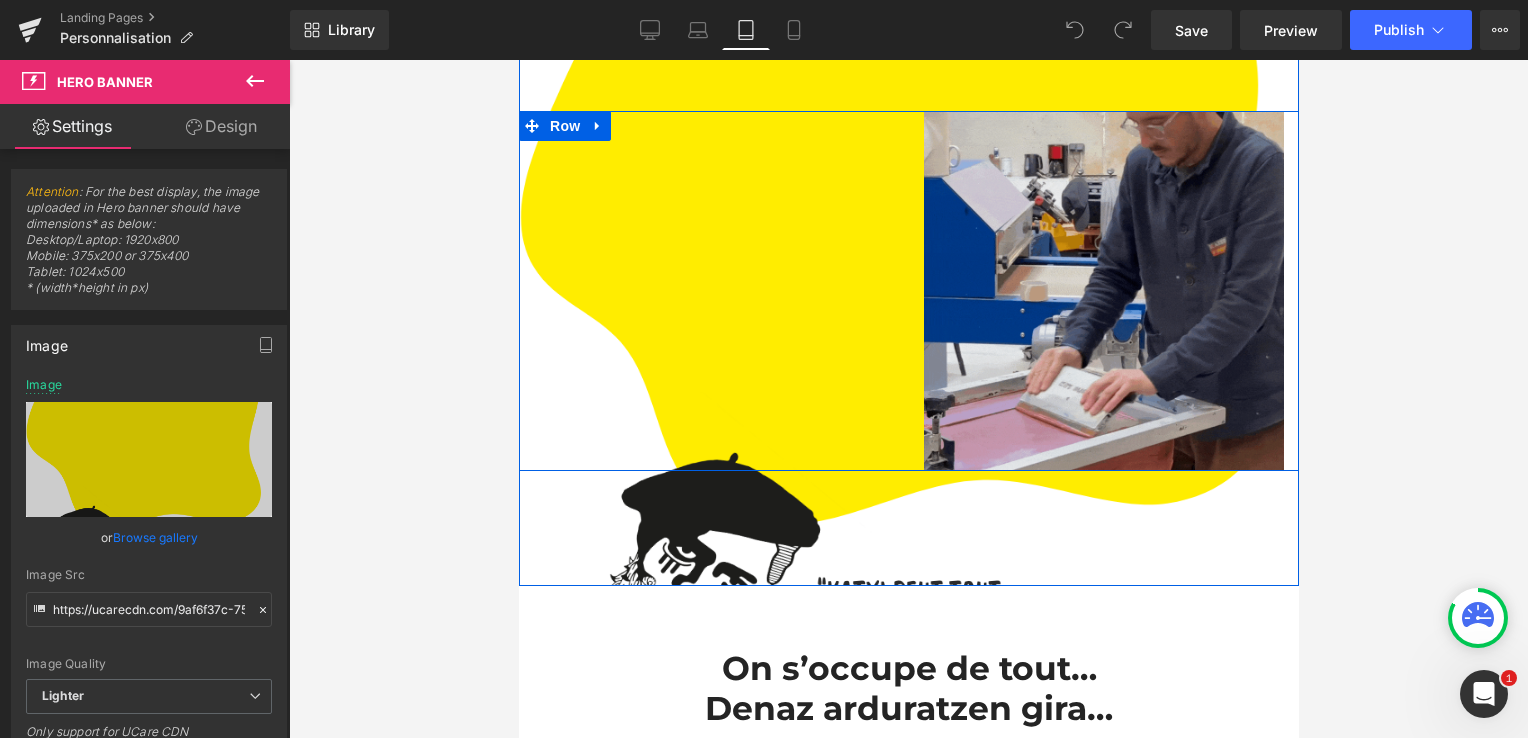 scroll, scrollTop: 160, scrollLeft: 0, axis: vertical 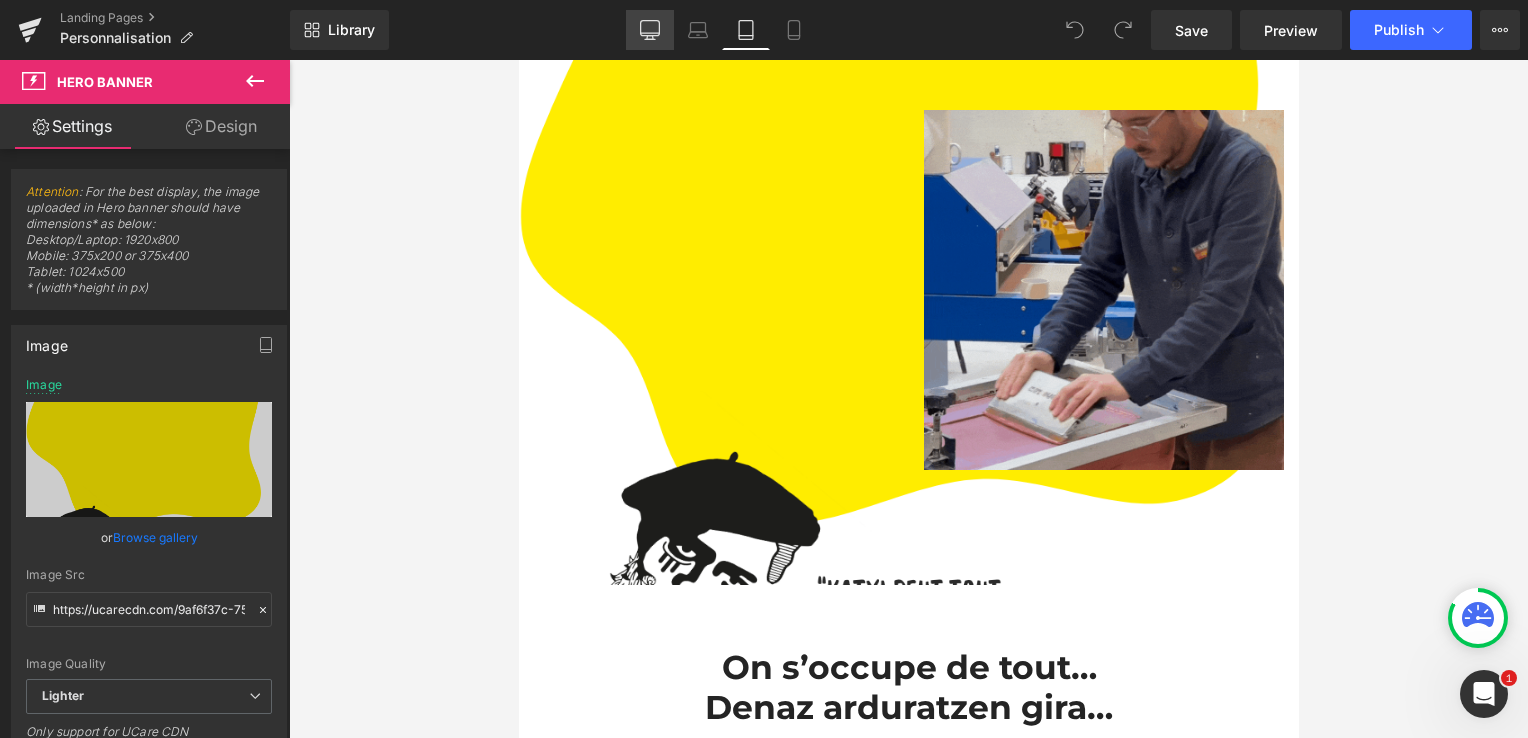 click 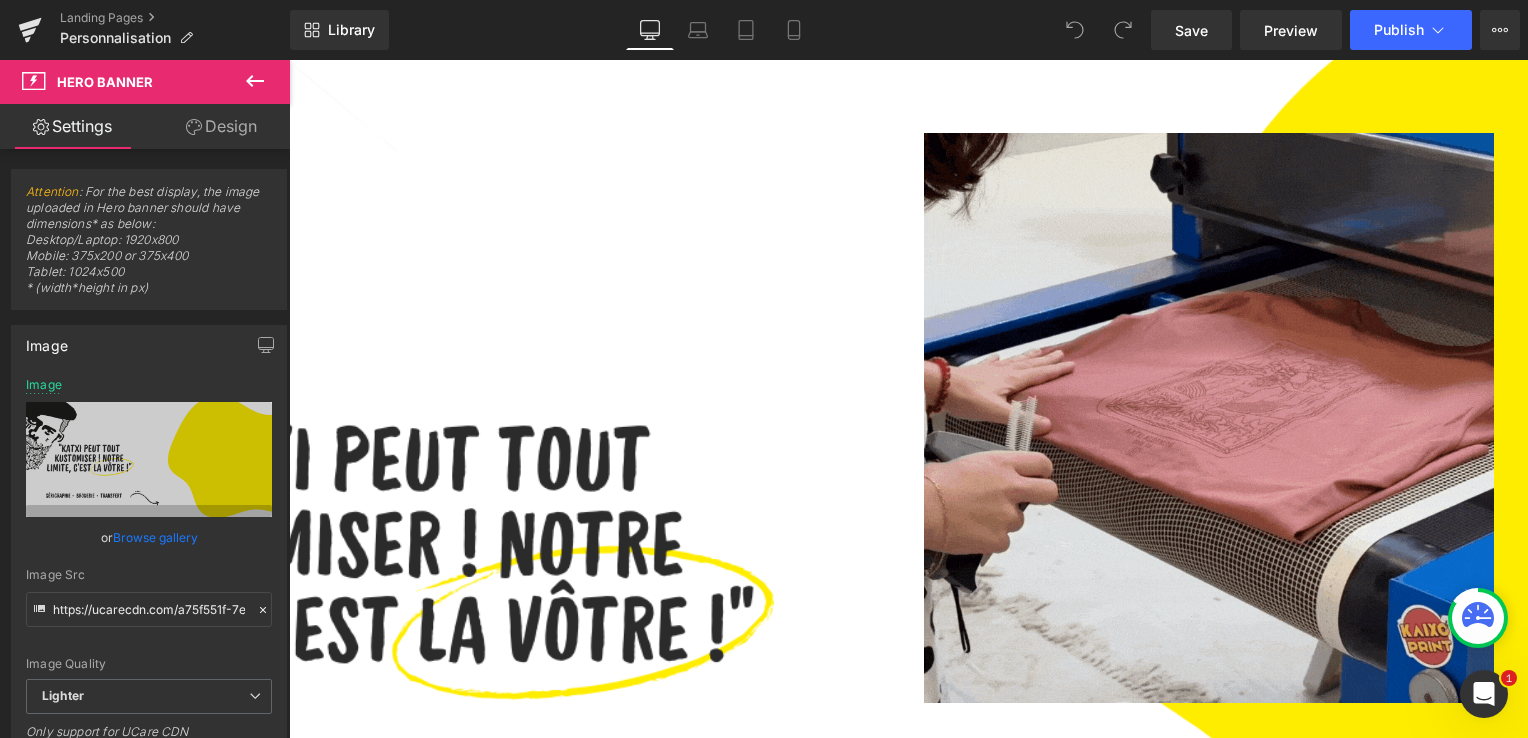 scroll, scrollTop: 0, scrollLeft: 0, axis: both 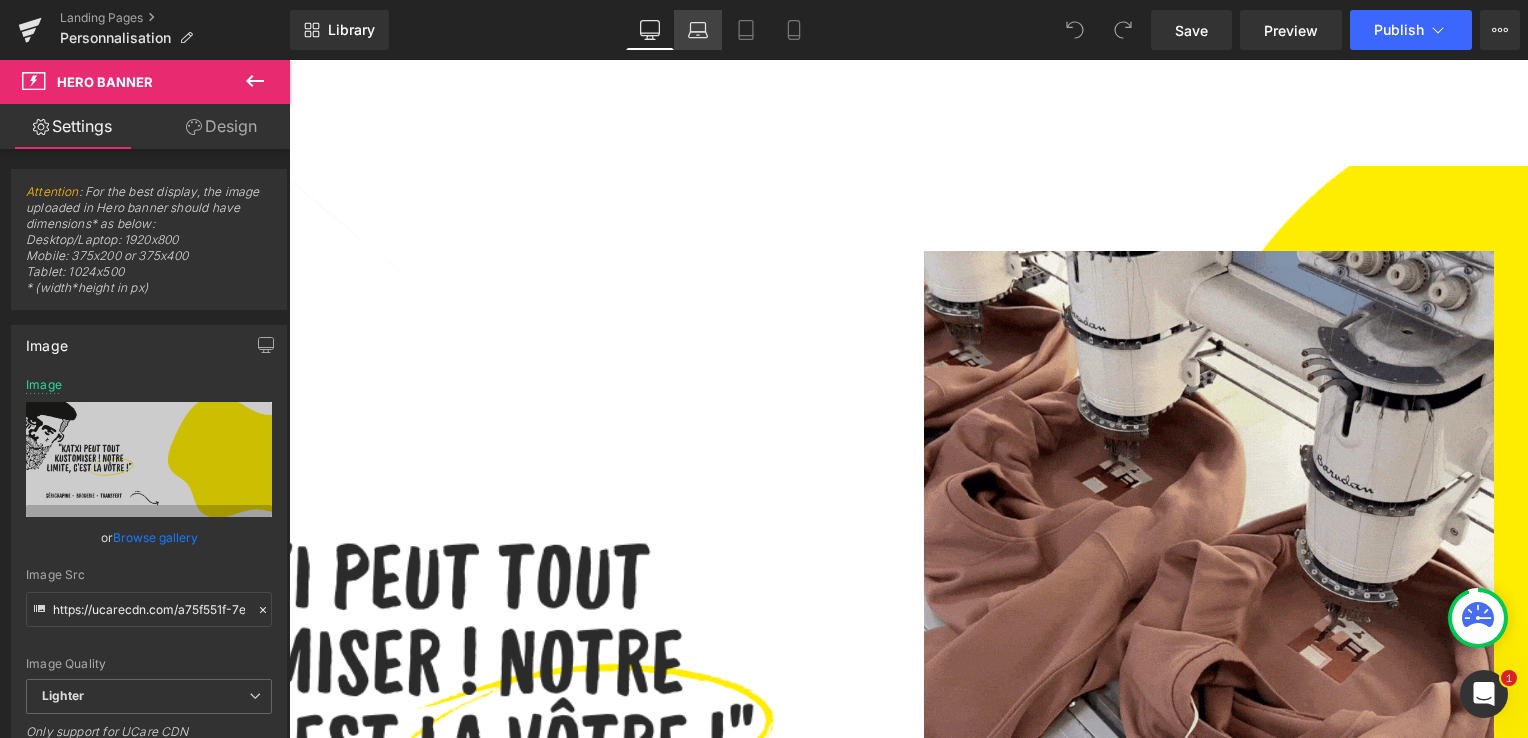 click on "Laptop" at bounding box center (698, 30) 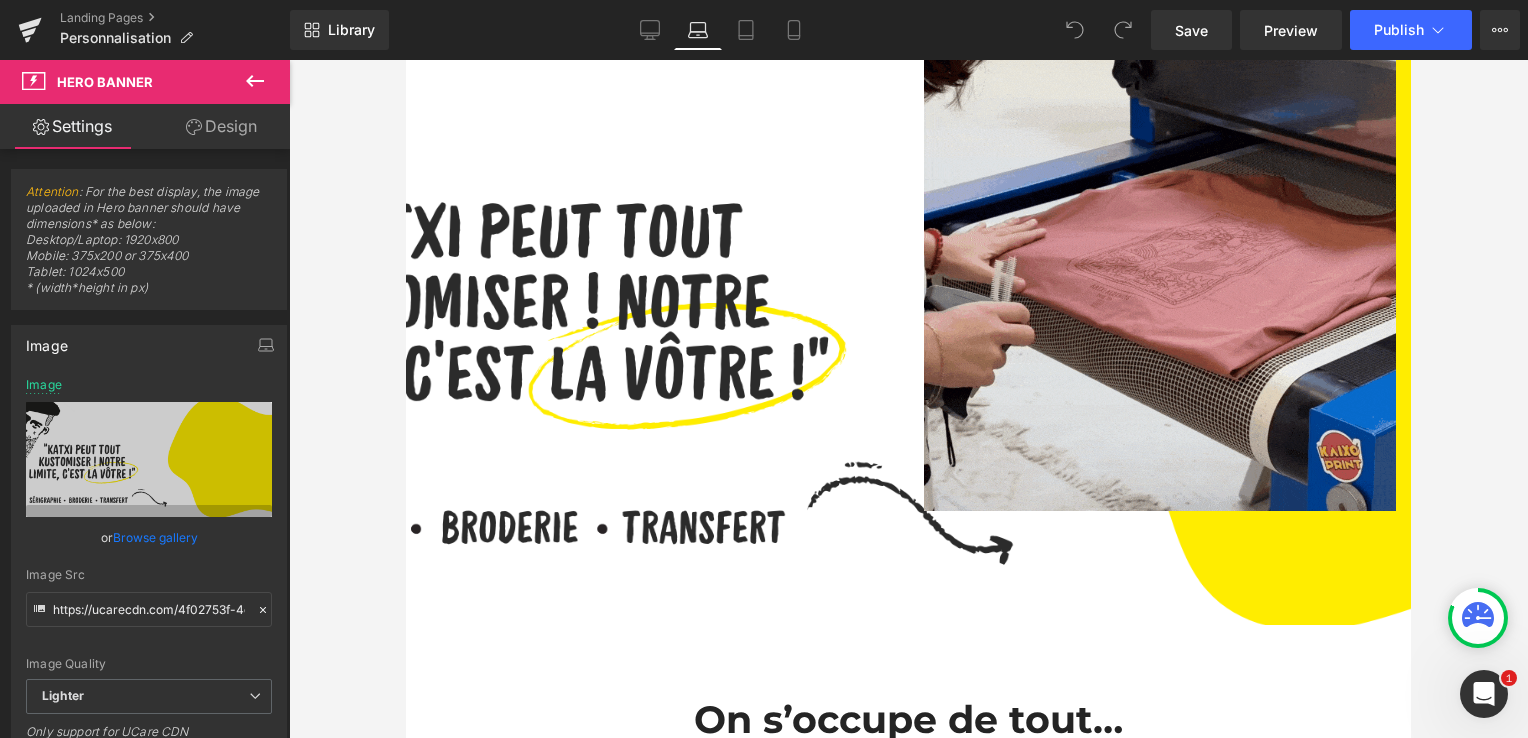 scroll, scrollTop: 232, scrollLeft: 0, axis: vertical 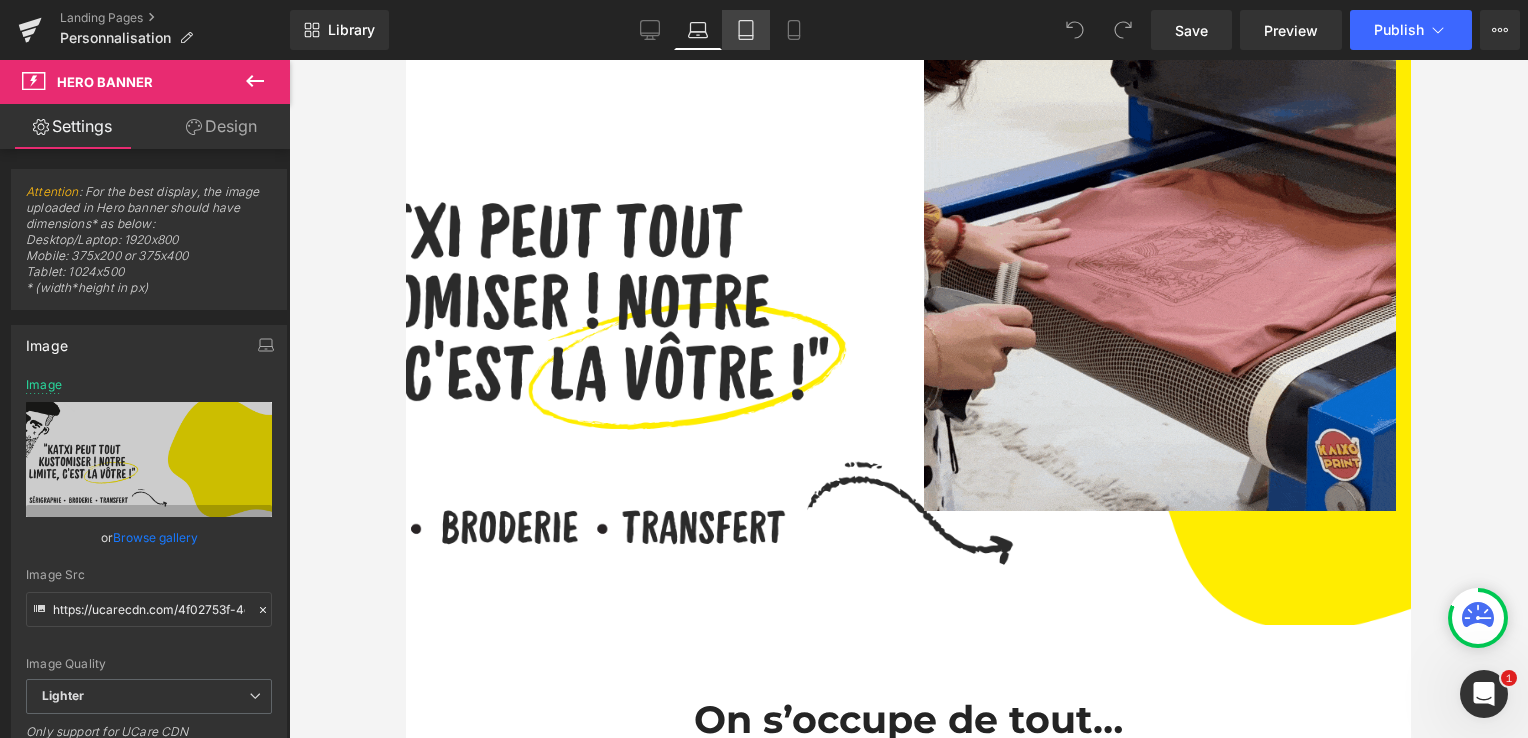 click 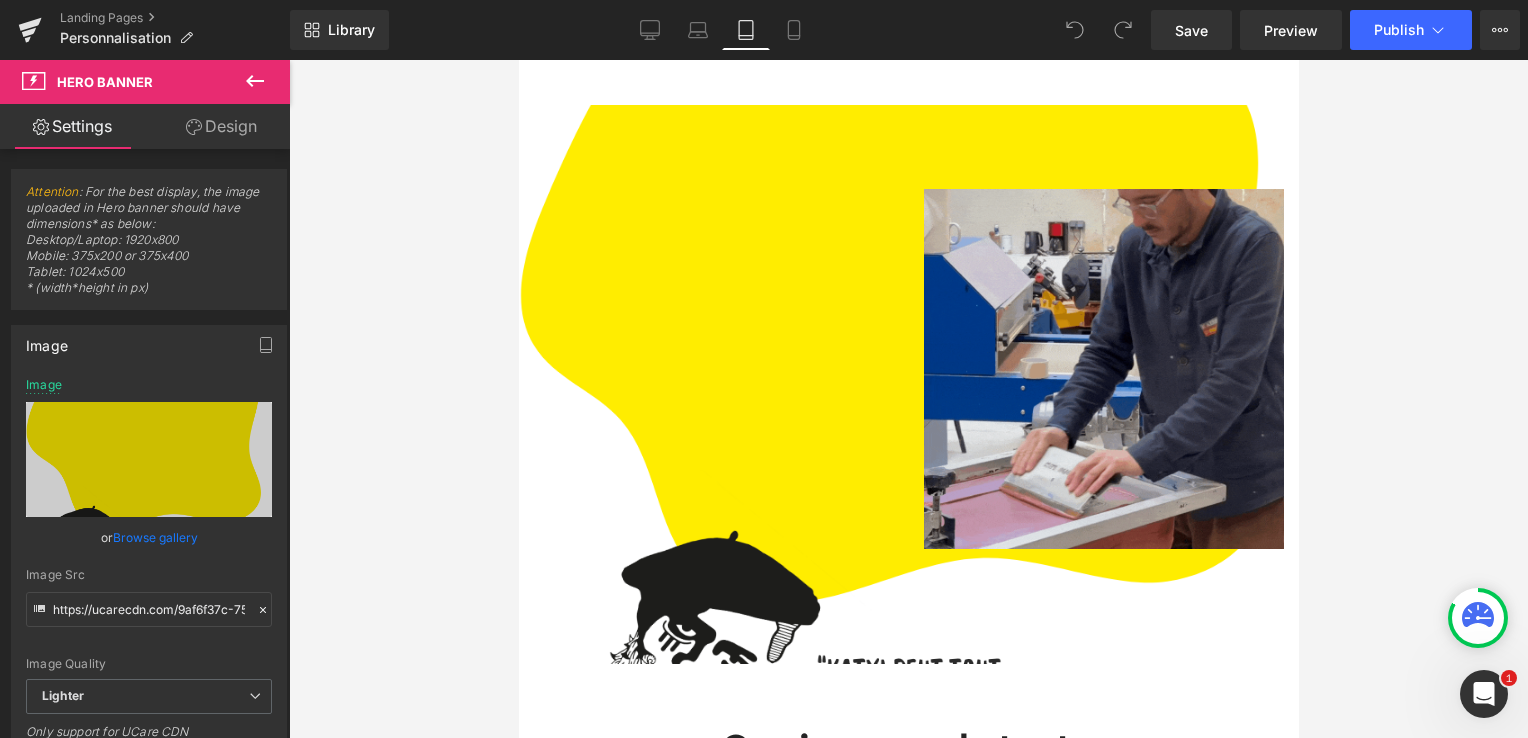 scroll, scrollTop: 0, scrollLeft: 0, axis: both 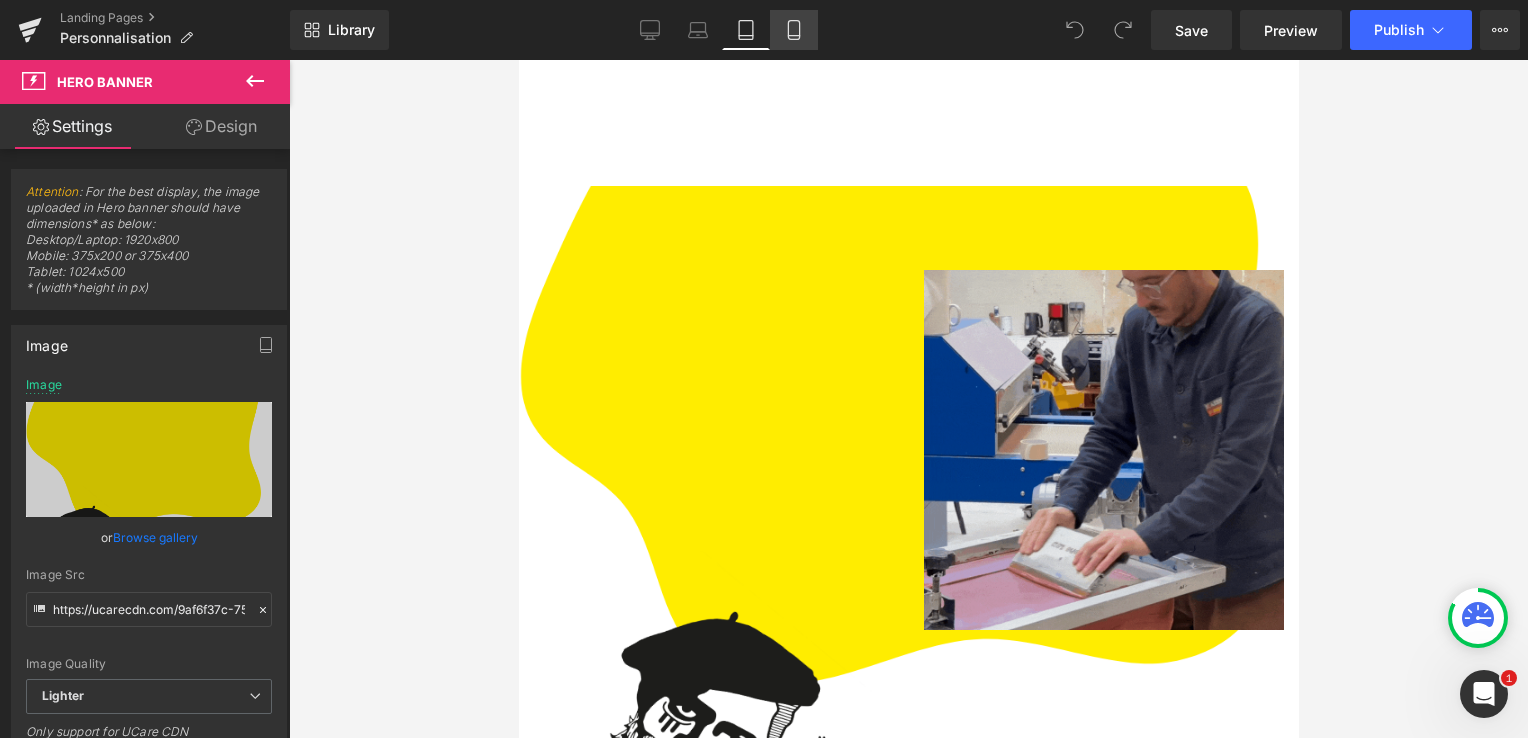 click on "Mobile" at bounding box center (794, 30) 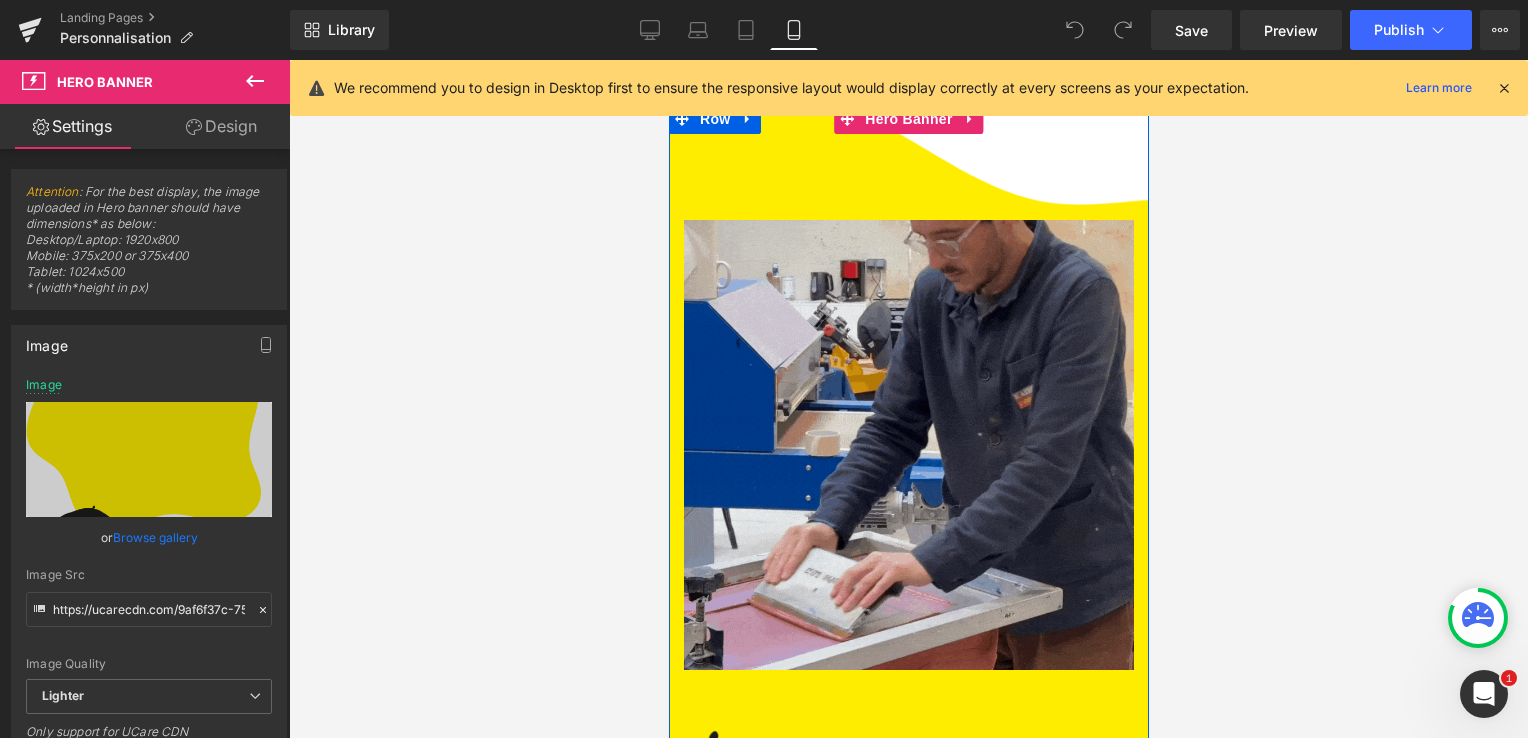 scroll, scrollTop: 0, scrollLeft: 0, axis: both 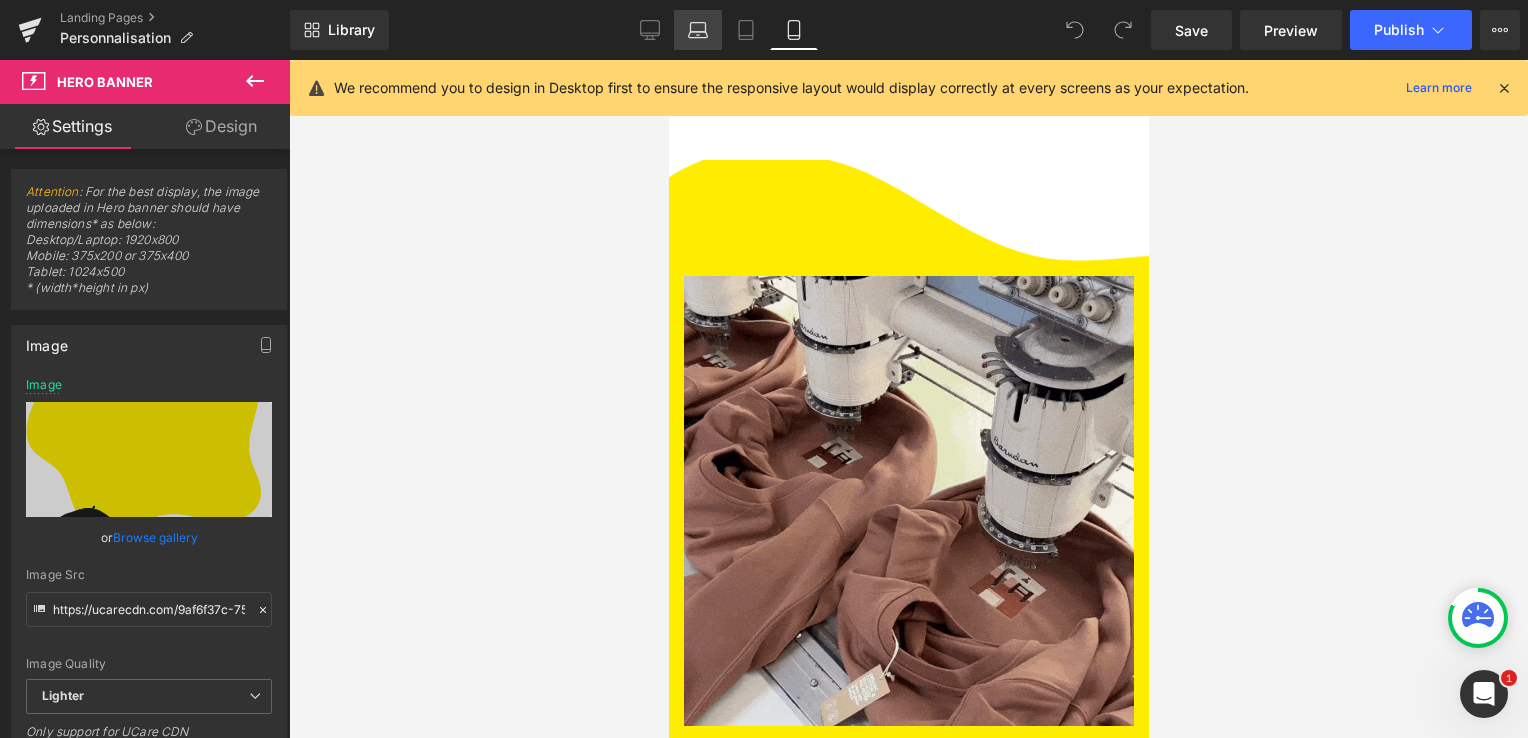 click 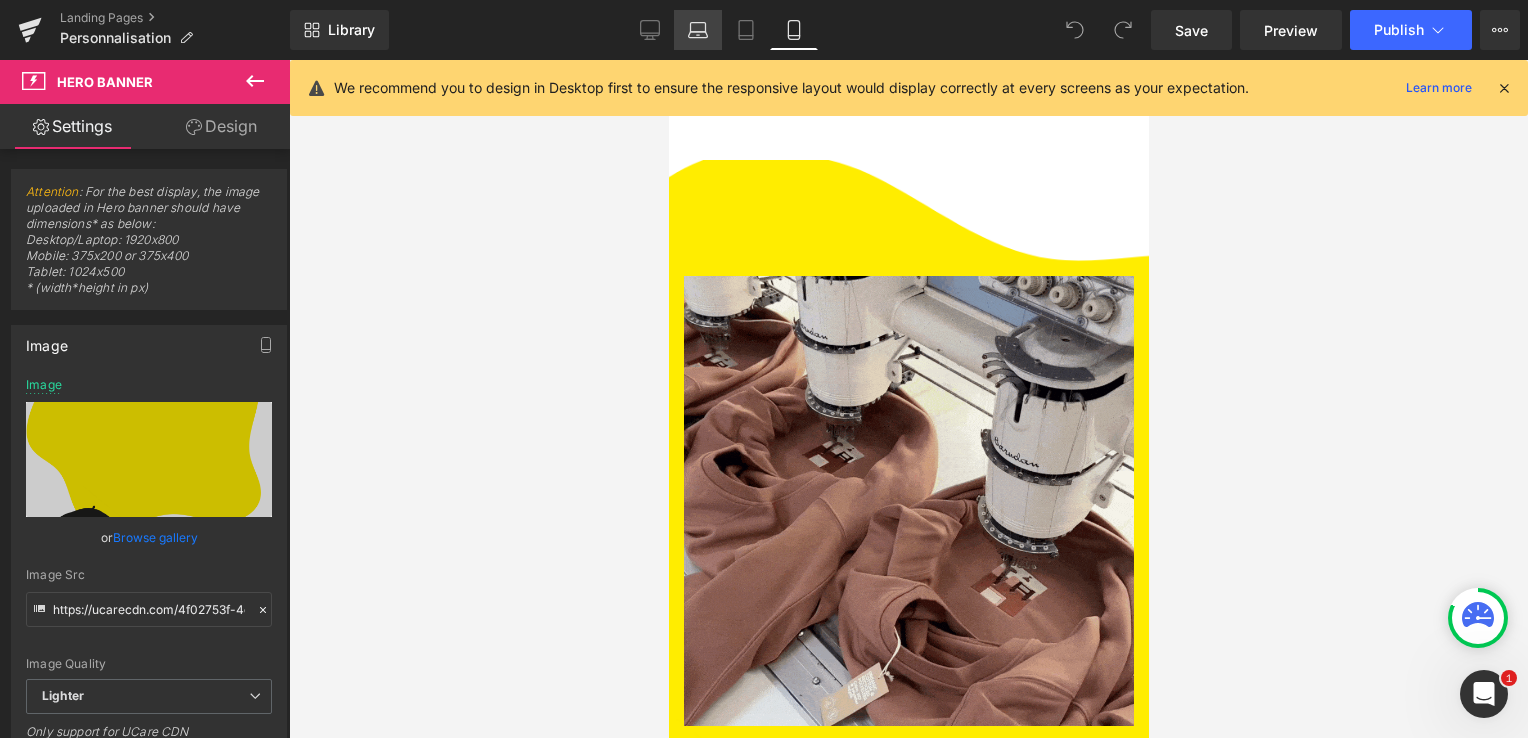 scroll, scrollTop: 26, scrollLeft: 0, axis: vertical 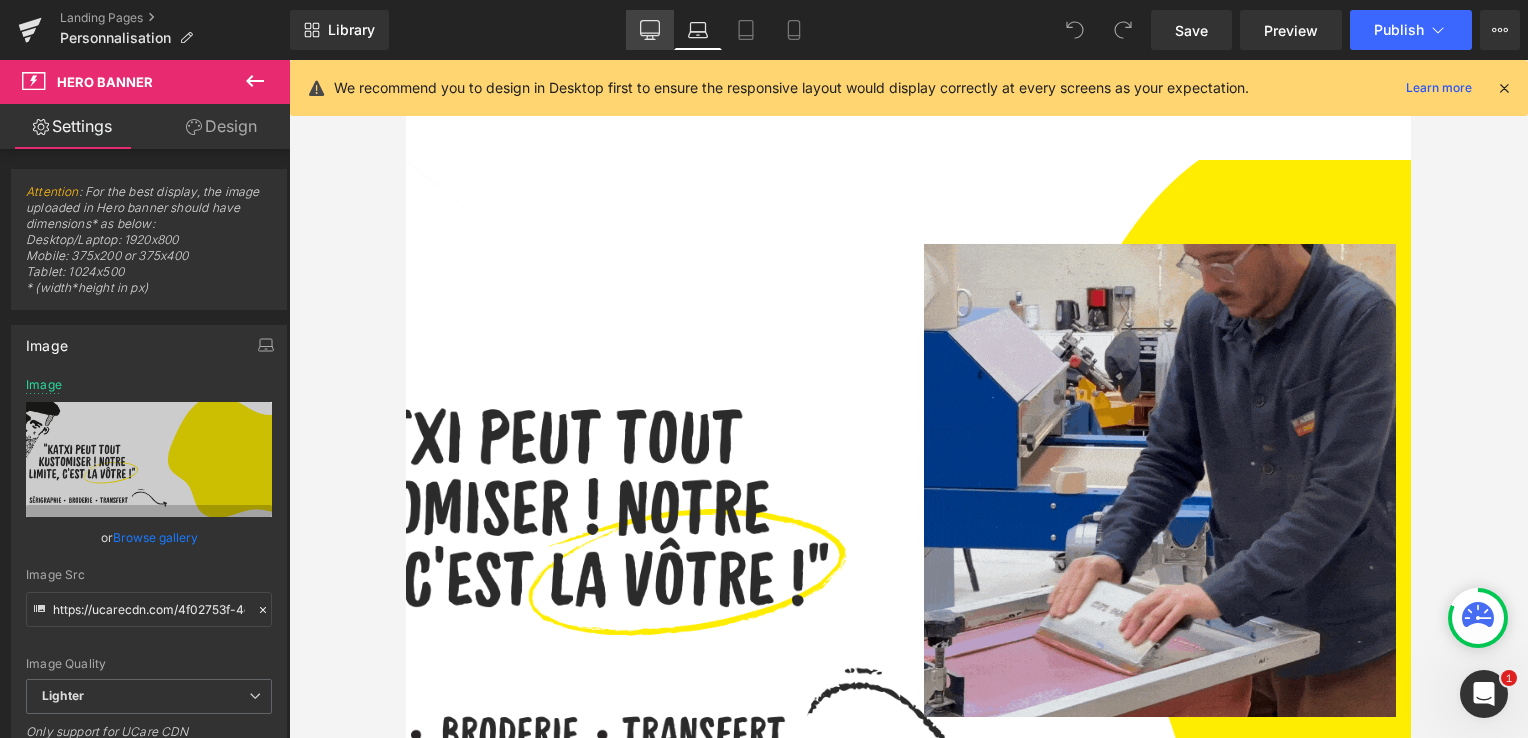 click 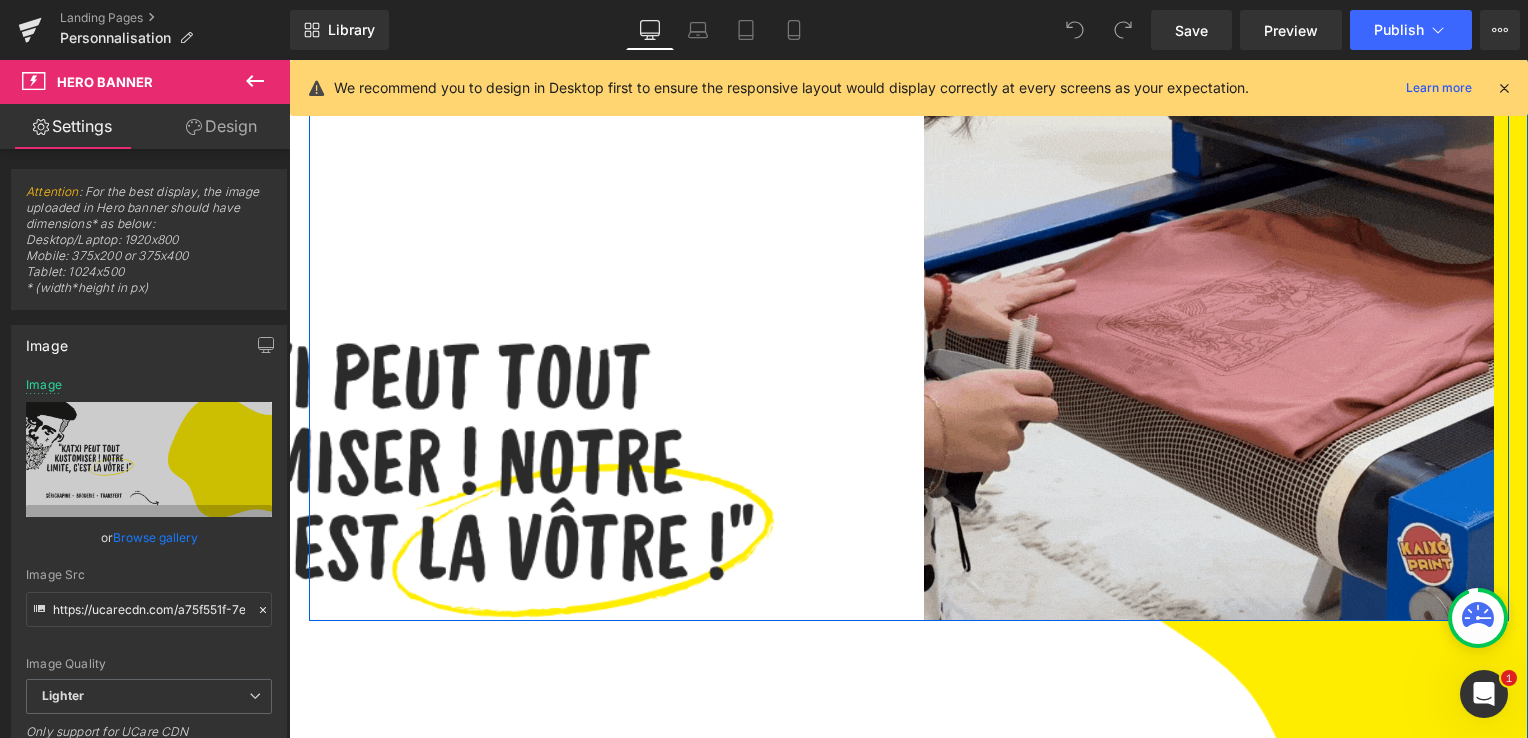scroll, scrollTop: 219, scrollLeft: 0, axis: vertical 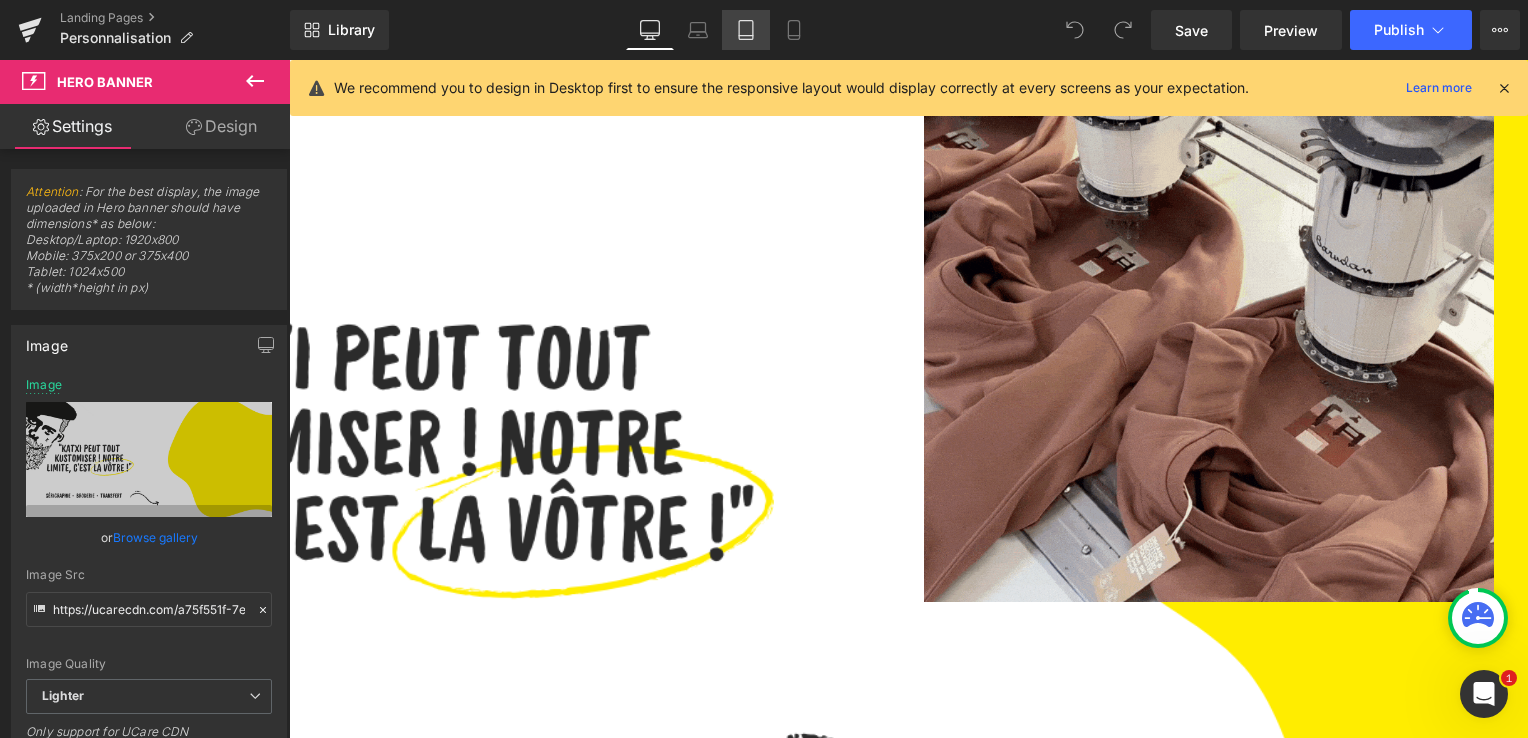 click 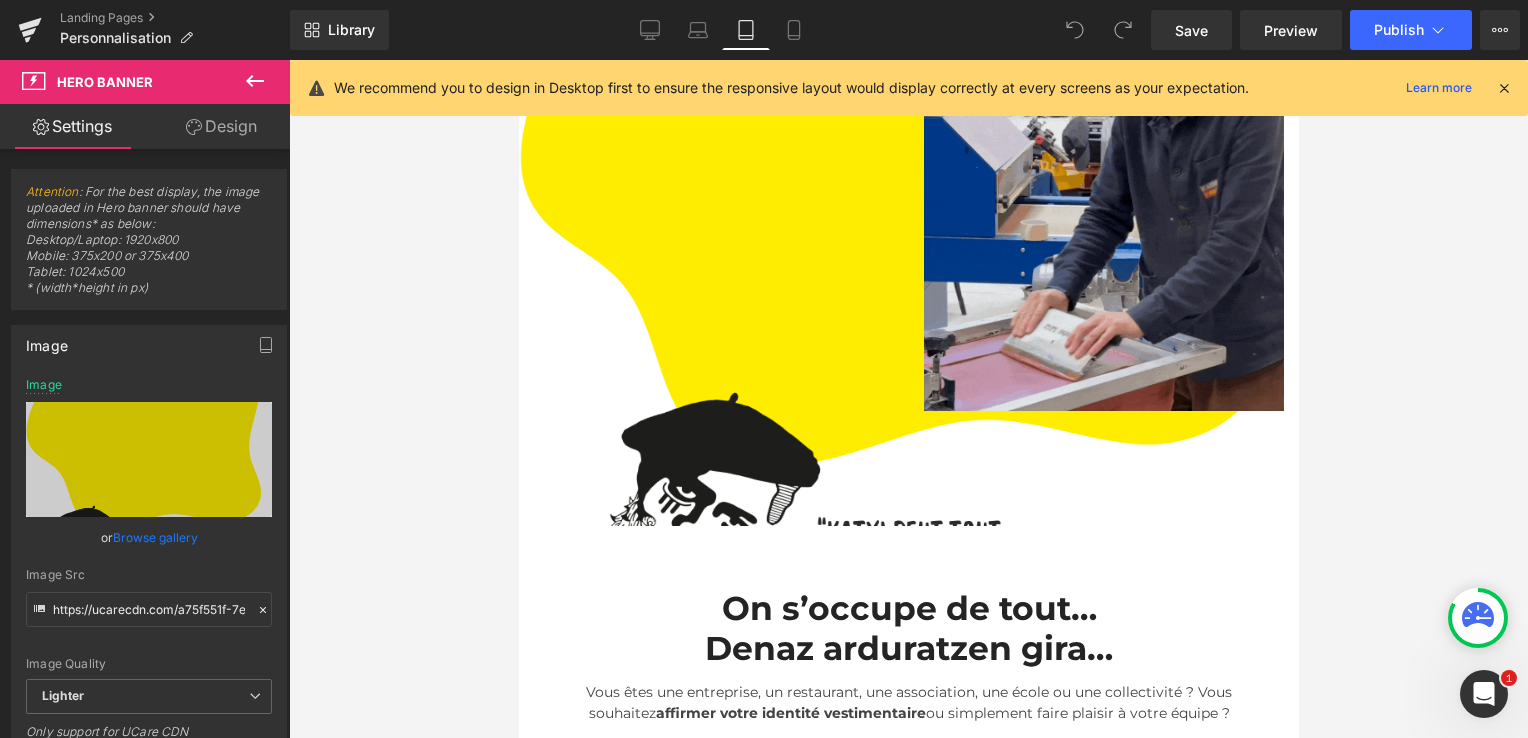 type on "https://ucarecdn.com/9af6f37c-75e7-43cb-8878-f1a90cd2c805/-/format/auto/-/preview/3000x3000/-/quality/lighter/Copie%20de%20BRODERIE-2.png" 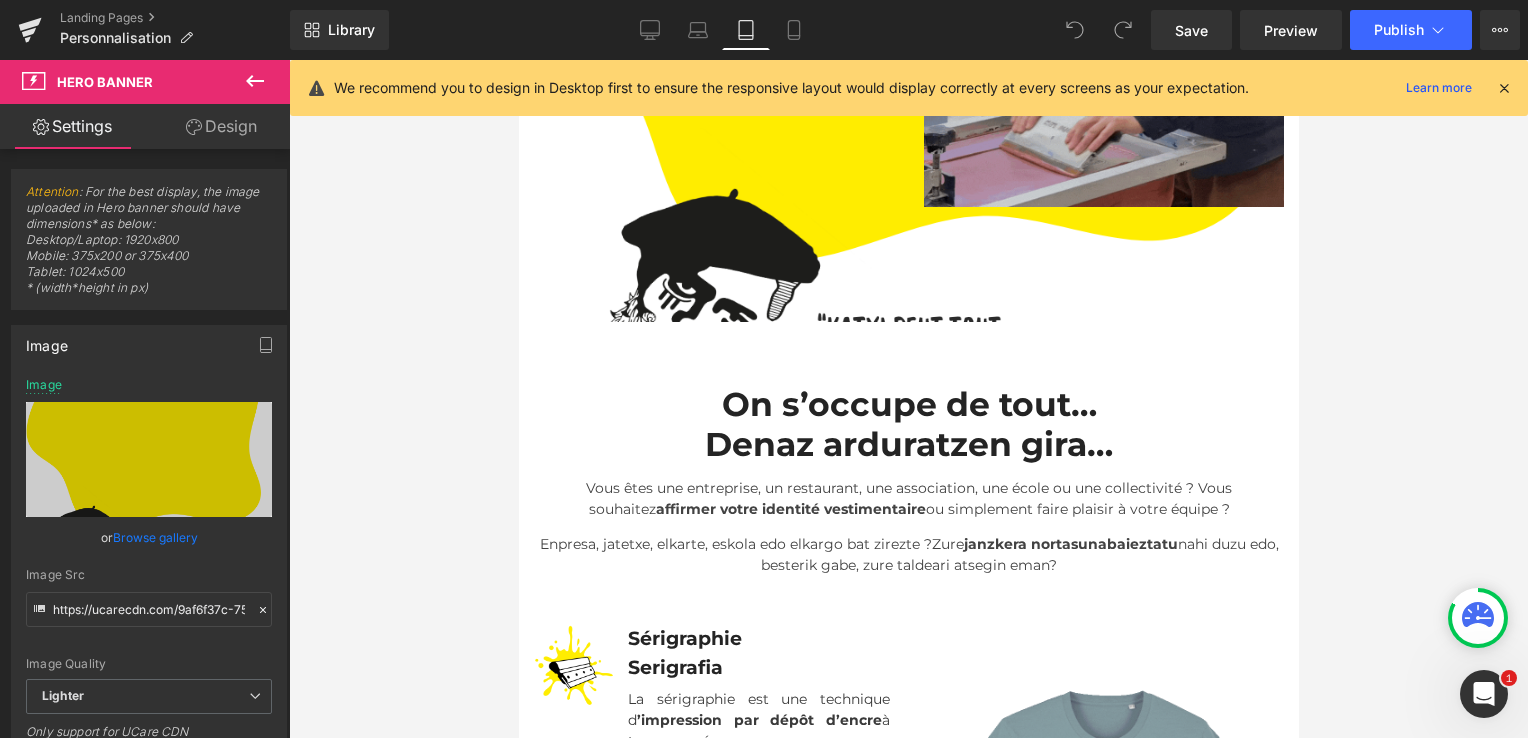 scroll, scrollTop: 424, scrollLeft: 0, axis: vertical 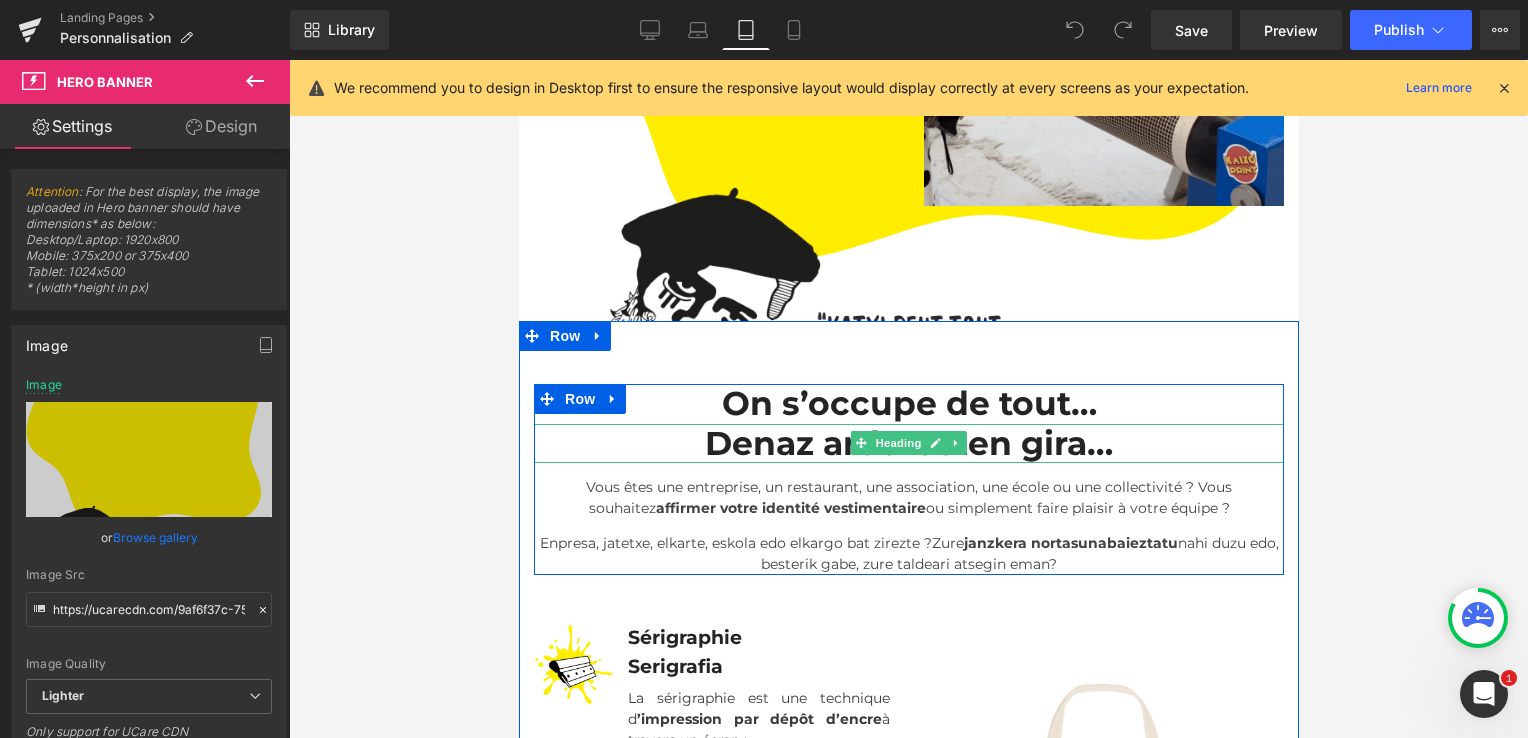 click on "Denaz arduratzen gira…" at bounding box center (908, 444) 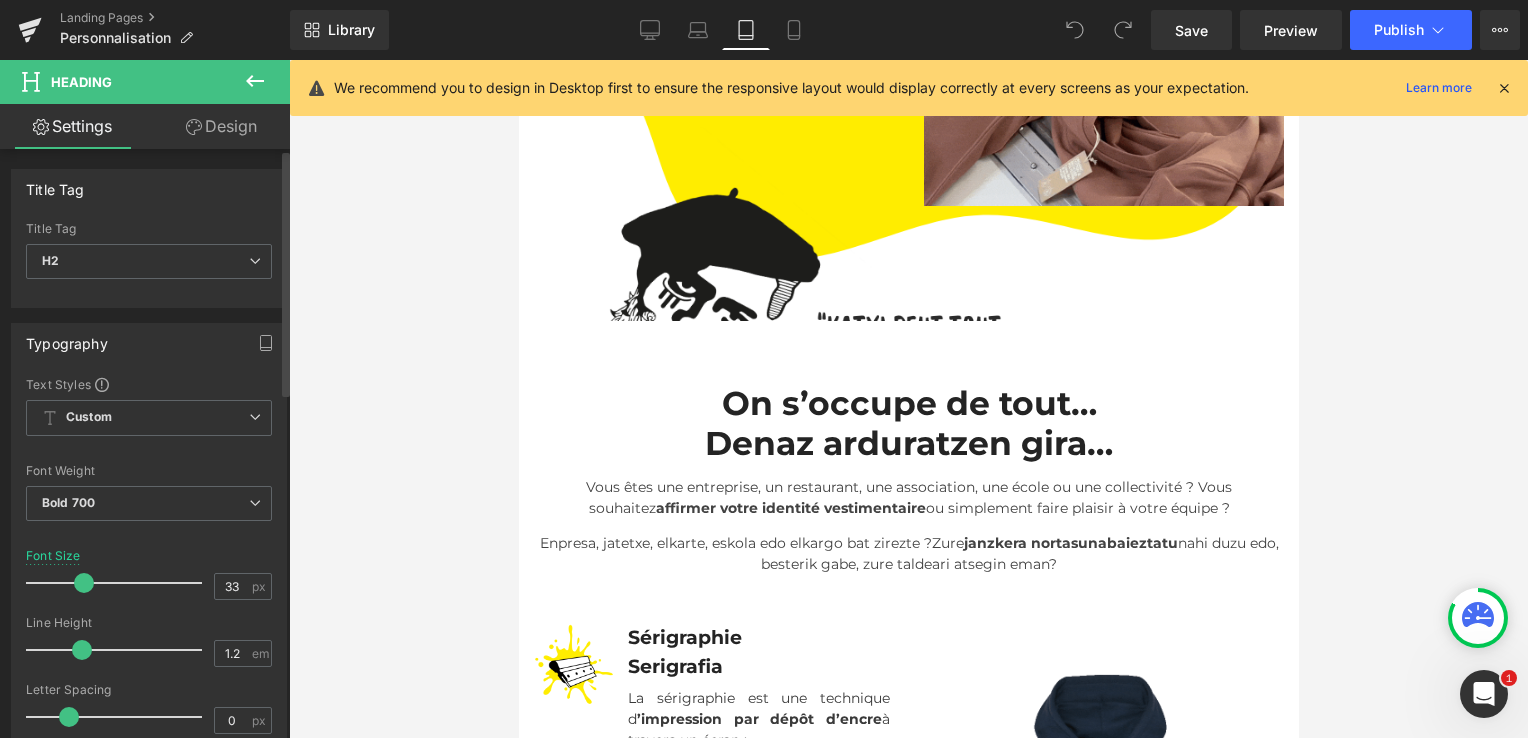 scroll, scrollTop: 825, scrollLeft: 0, axis: vertical 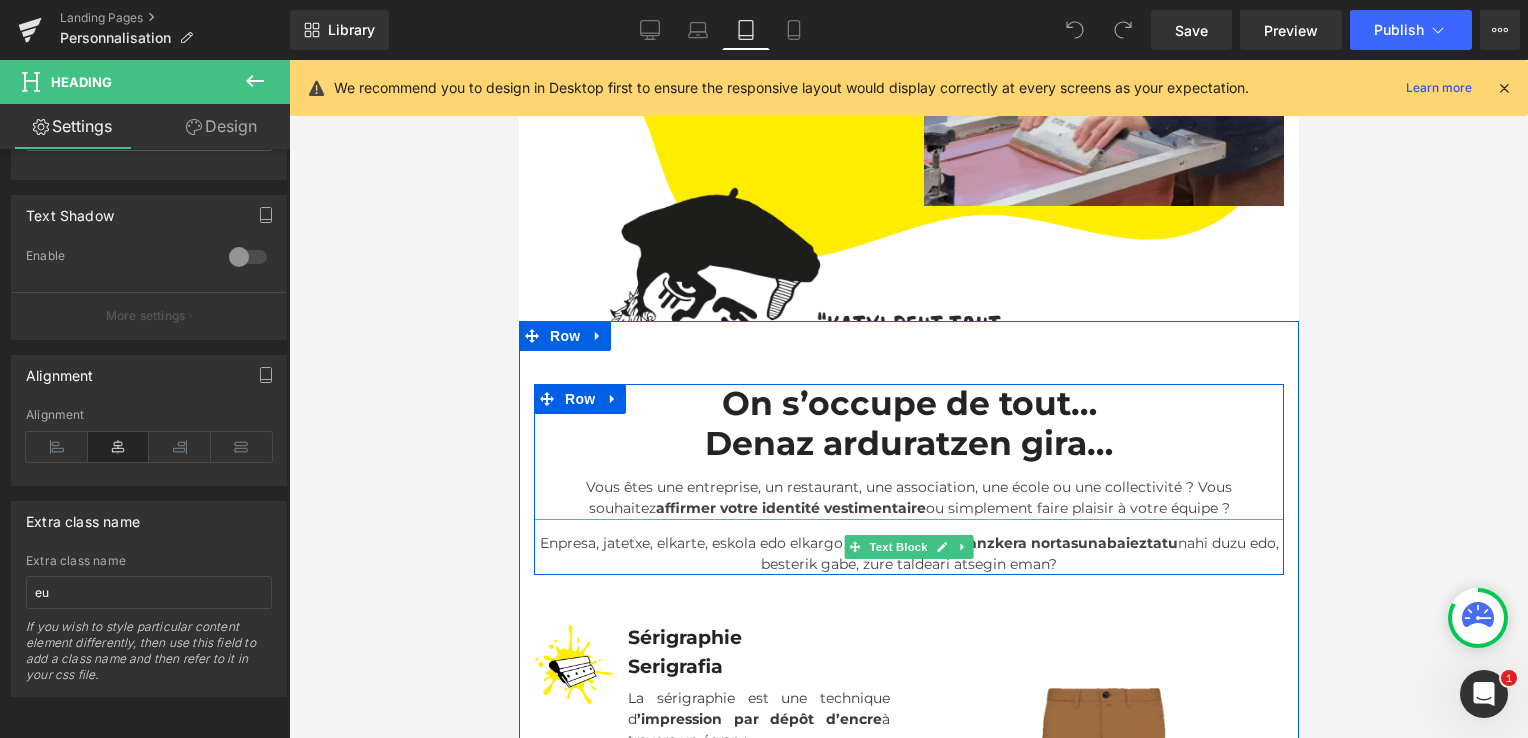 click on "Enpresa, jatetxe, elkarte, eskola edo elkargo bat zirezte ?  Zure  janzkera nortasuna baieztatu  nahi duzu edo, besterik gabe, zure taldeari atsegin eman?" at bounding box center (908, 547) 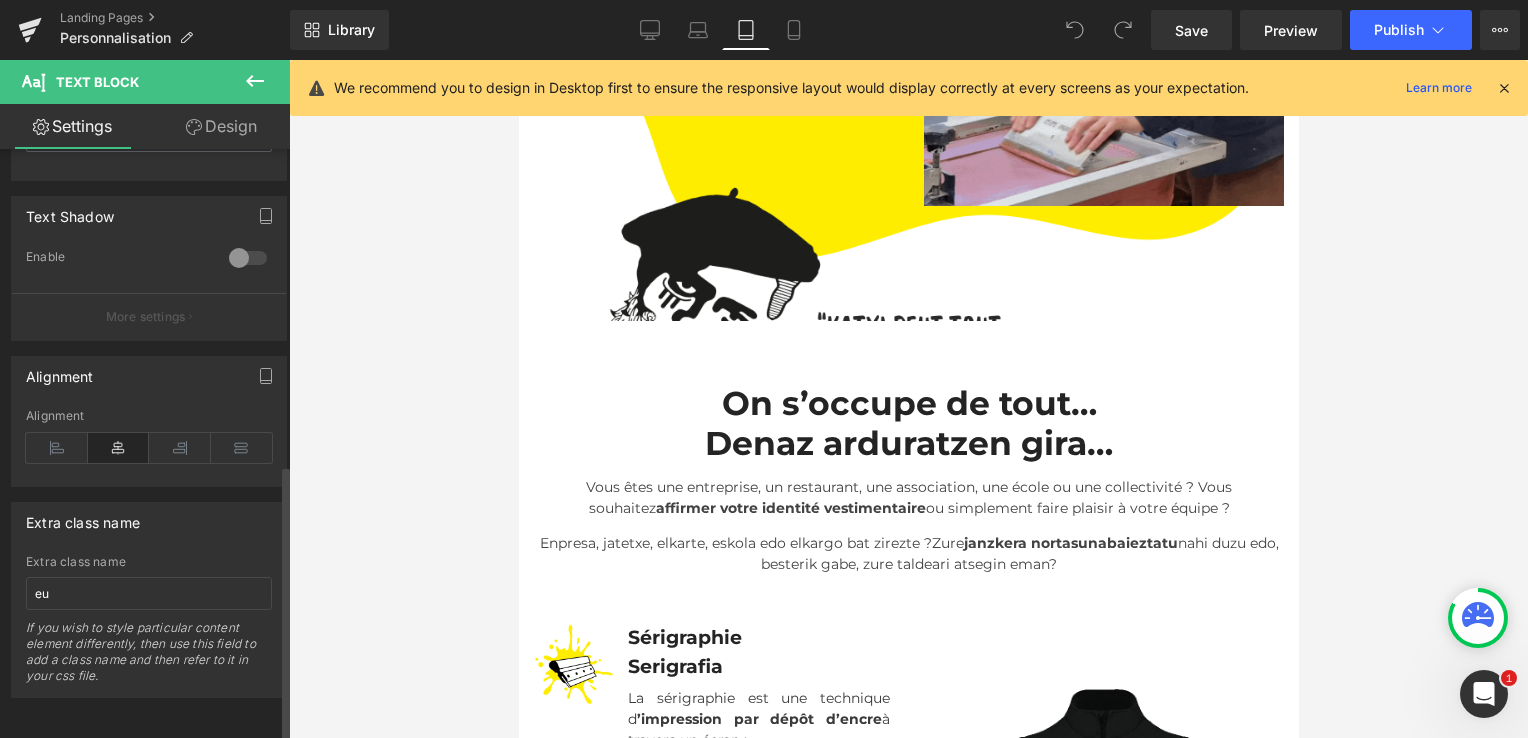 scroll, scrollTop: 672, scrollLeft: 0, axis: vertical 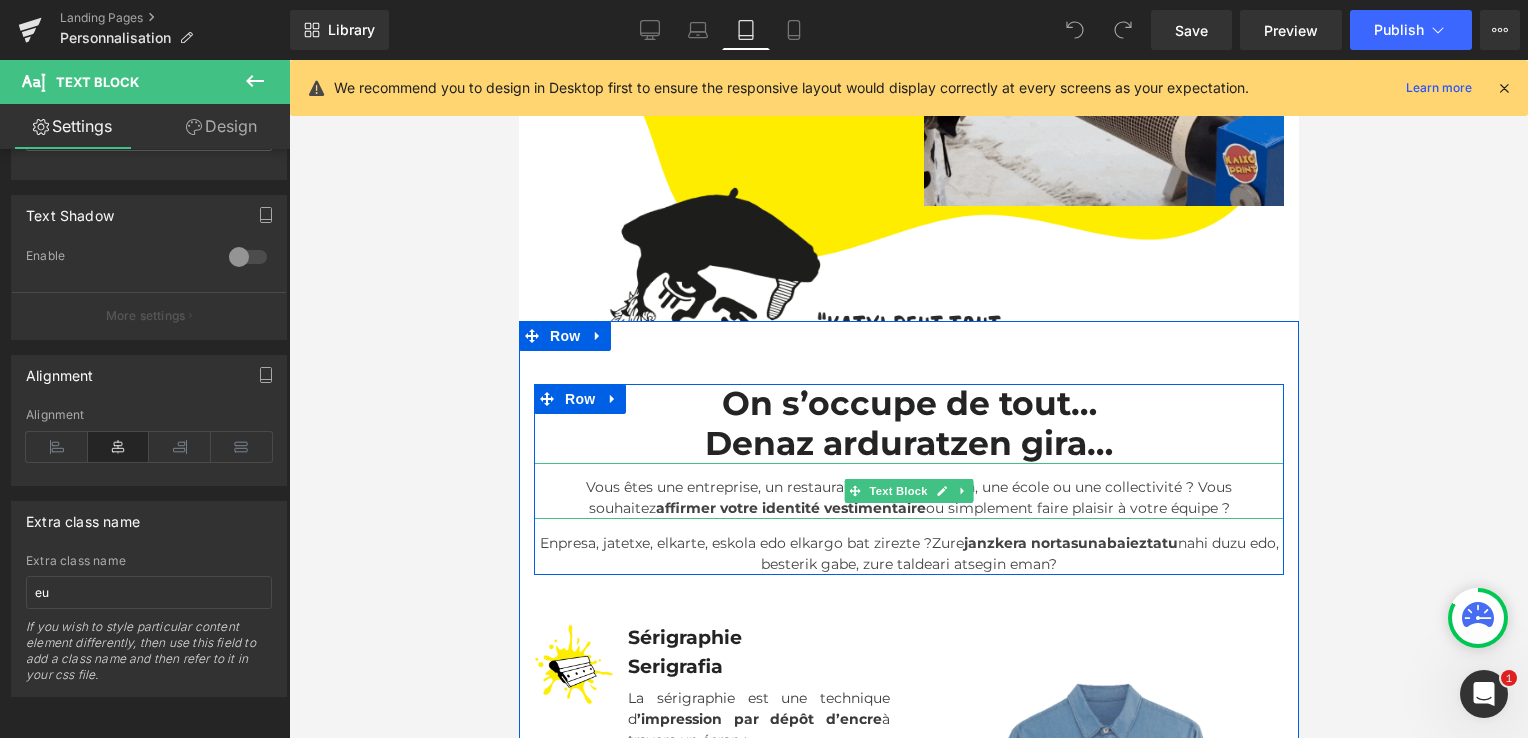 click on "affirmer votre identité vestimentaire" at bounding box center [790, 508] 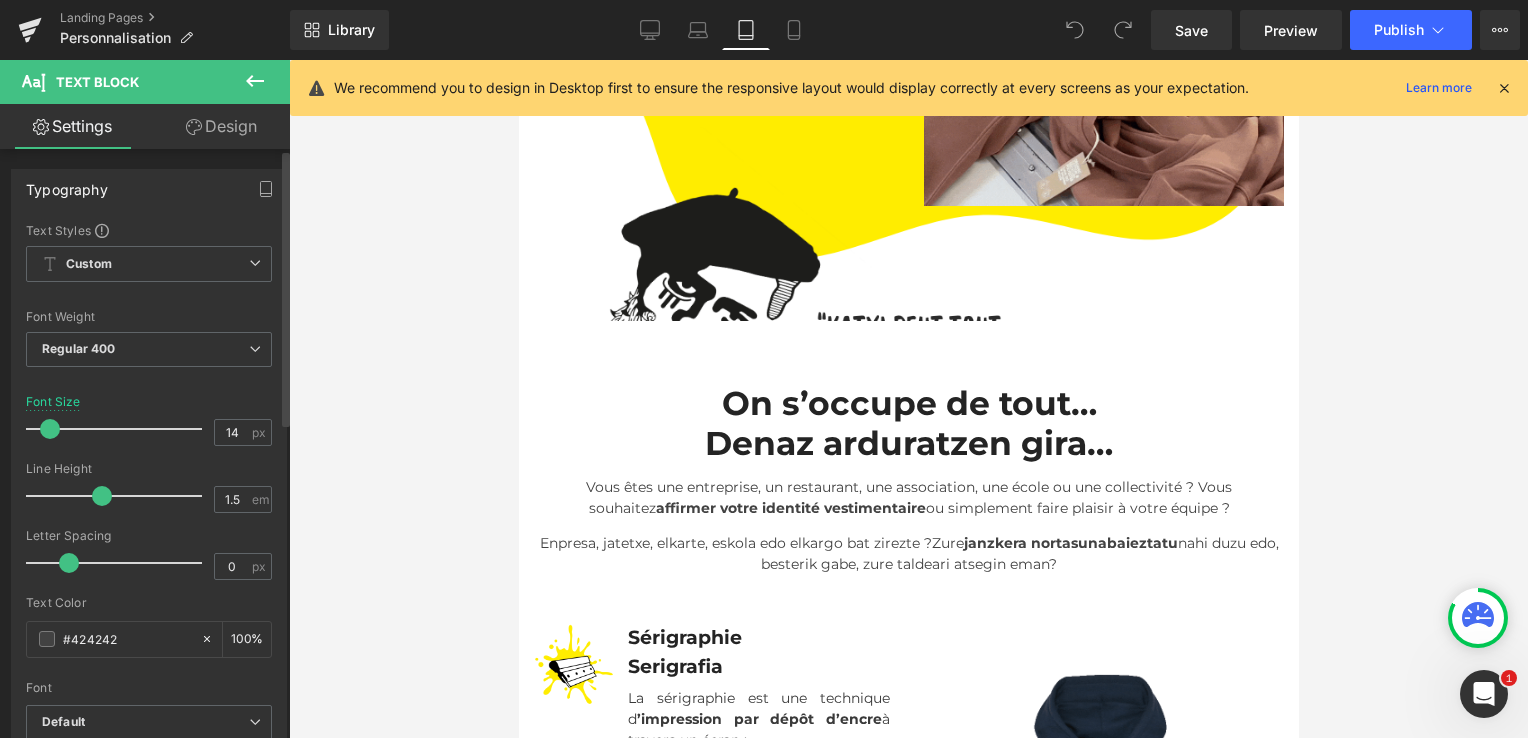 scroll, scrollTop: 672, scrollLeft: 0, axis: vertical 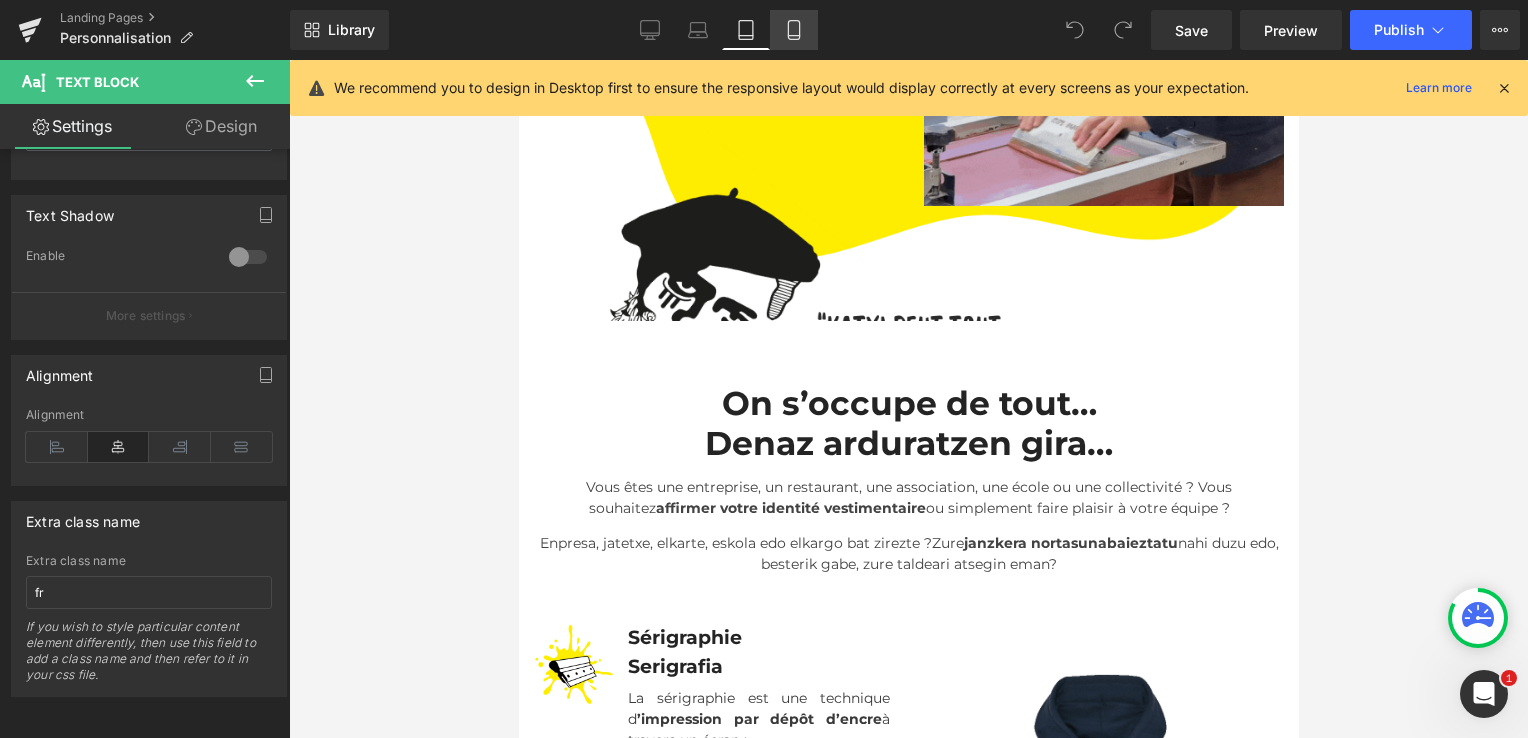 click 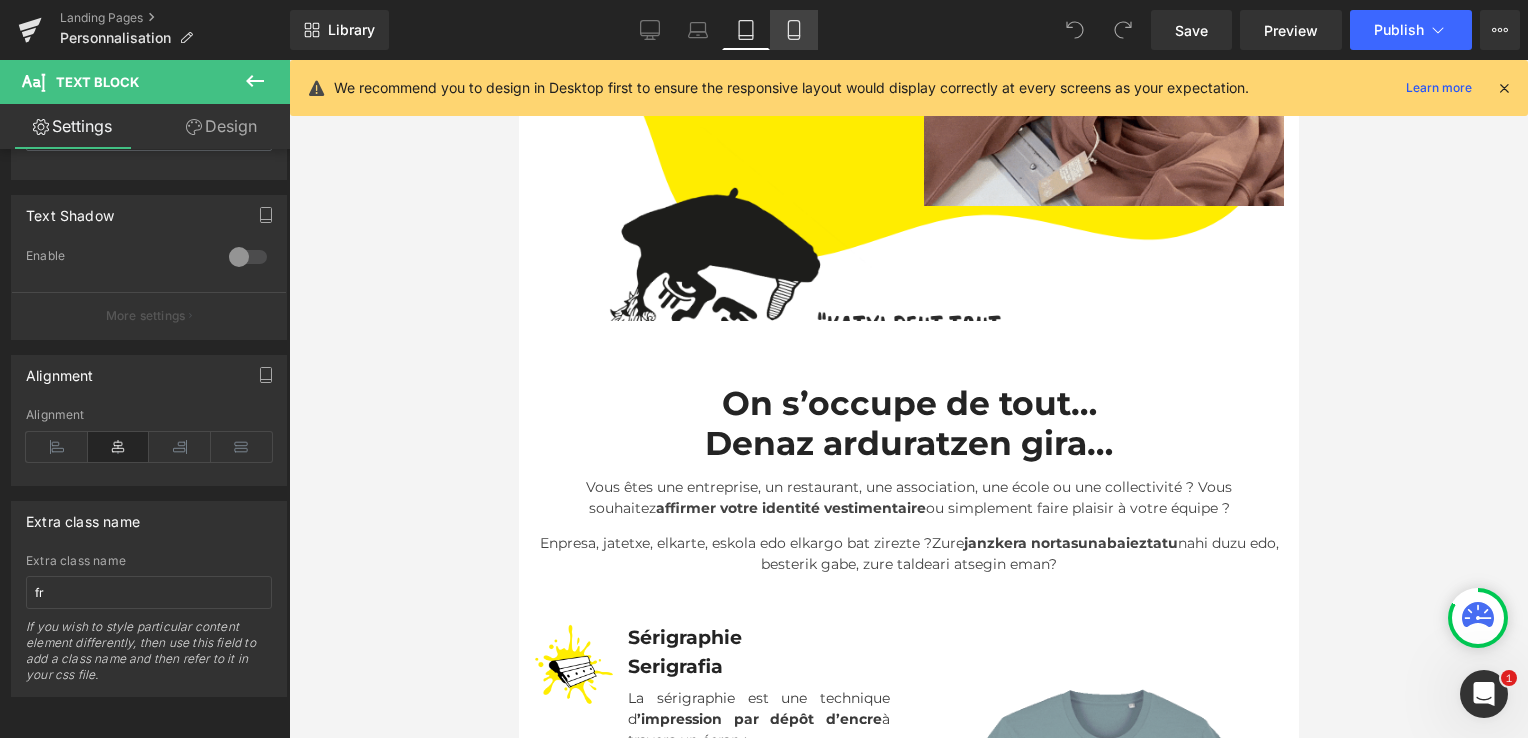 type on "100" 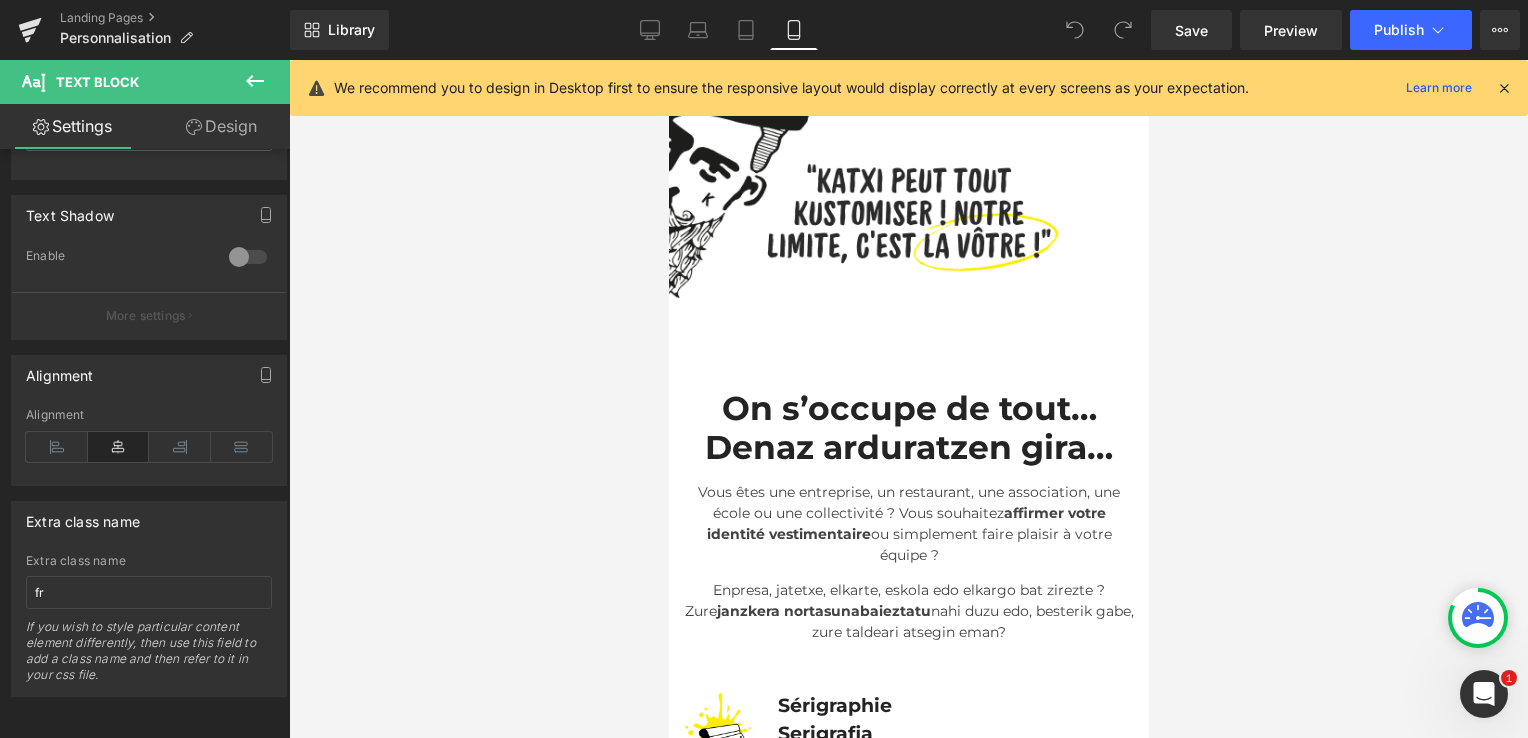 scroll, scrollTop: 767, scrollLeft: 0, axis: vertical 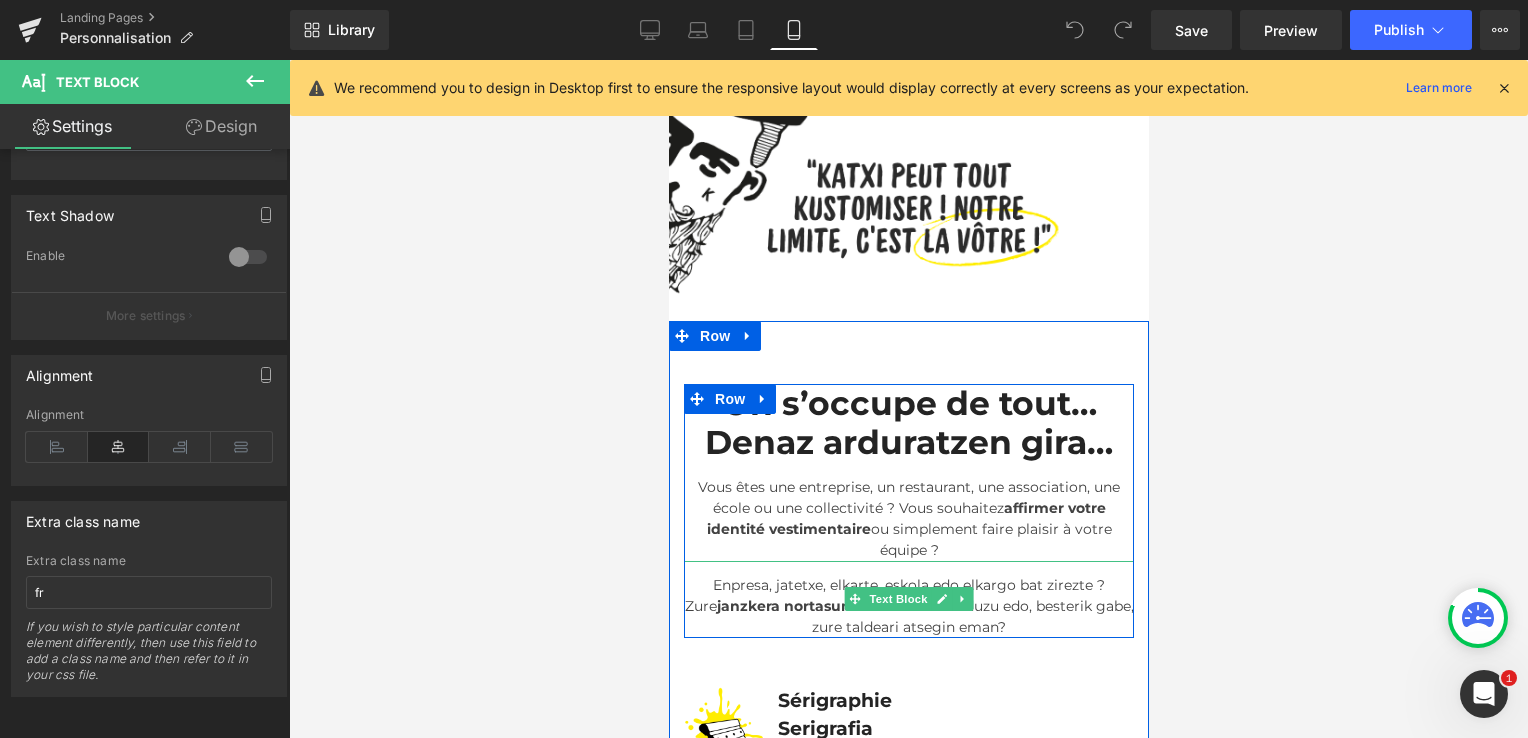 click on "Enpresa, jatetxe, elkarte, eskola edo elkargo bat zirezte ?  Zure  janzkera nortasuna baieztatu  nahi duzu edo, besterik gabe, zure taldeari atsegin eman?" at bounding box center (908, 599) 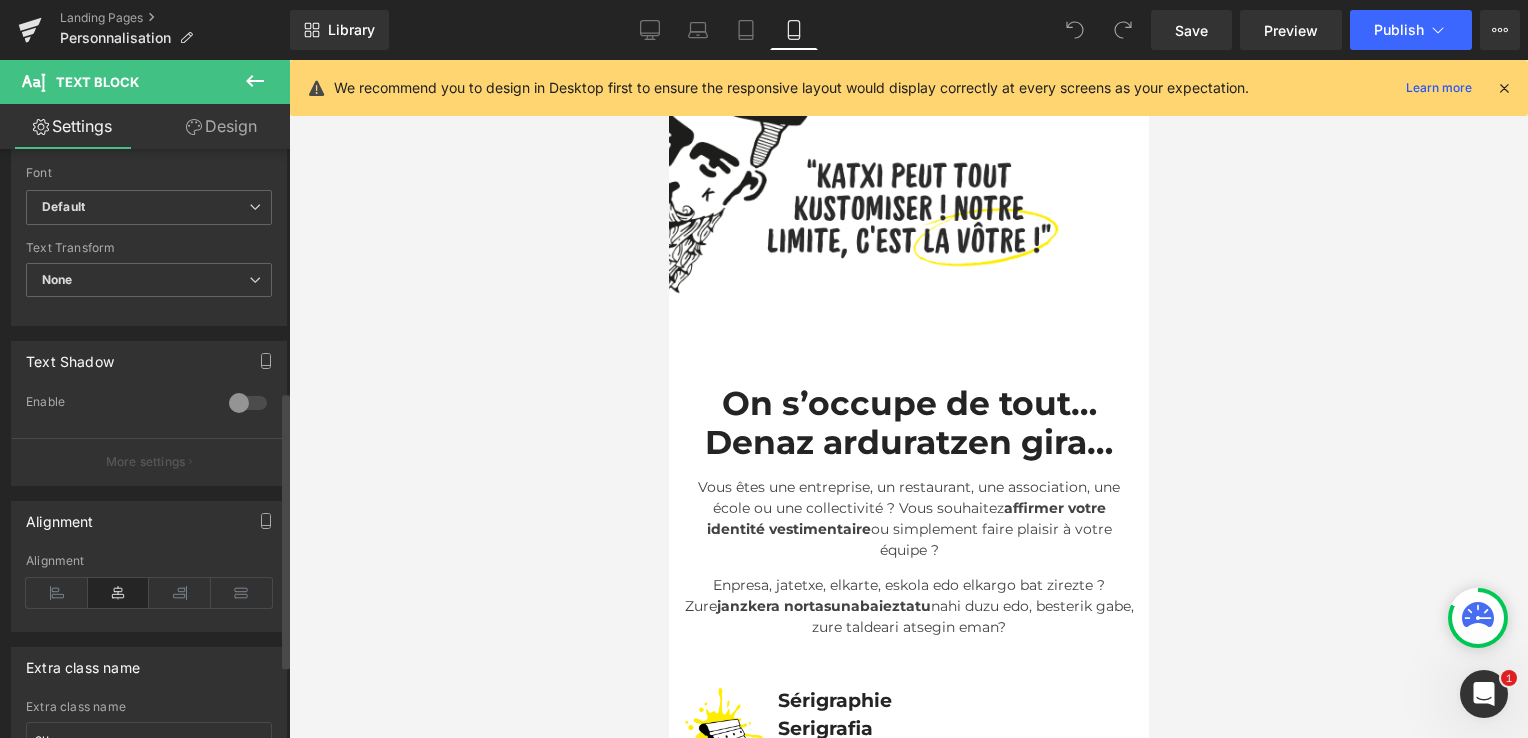 scroll, scrollTop: 672, scrollLeft: 0, axis: vertical 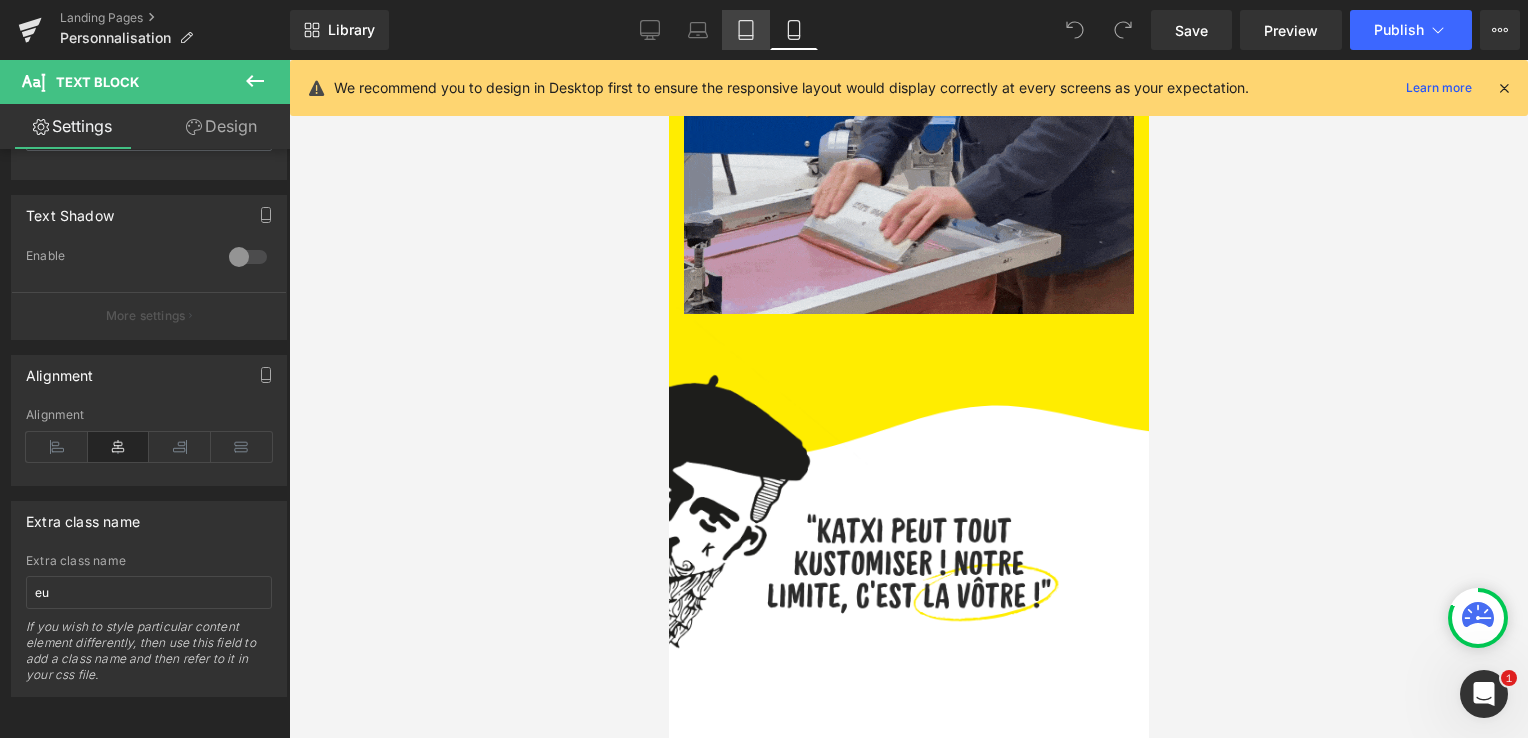 click 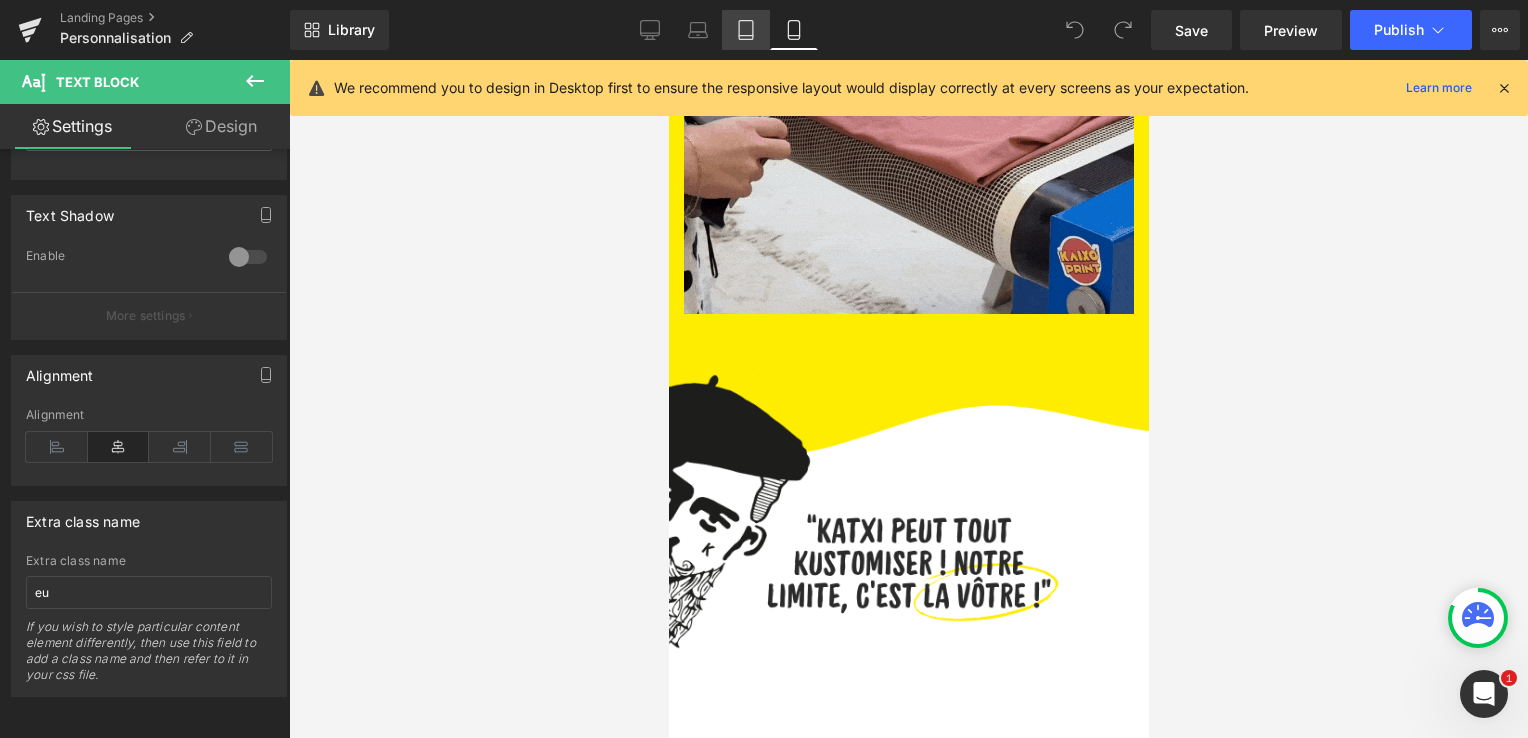 type on "100" 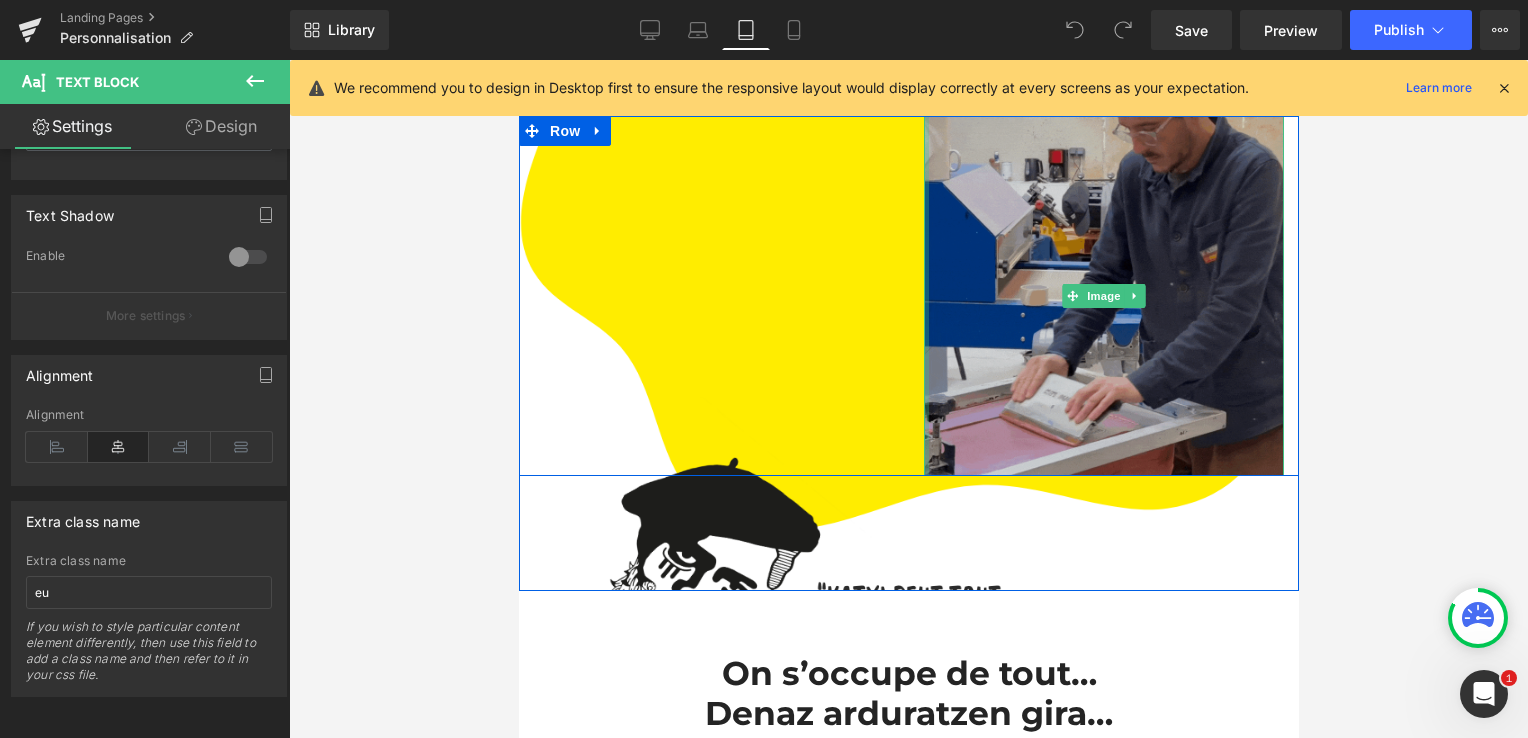 scroll, scrollTop: 155, scrollLeft: 0, axis: vertical 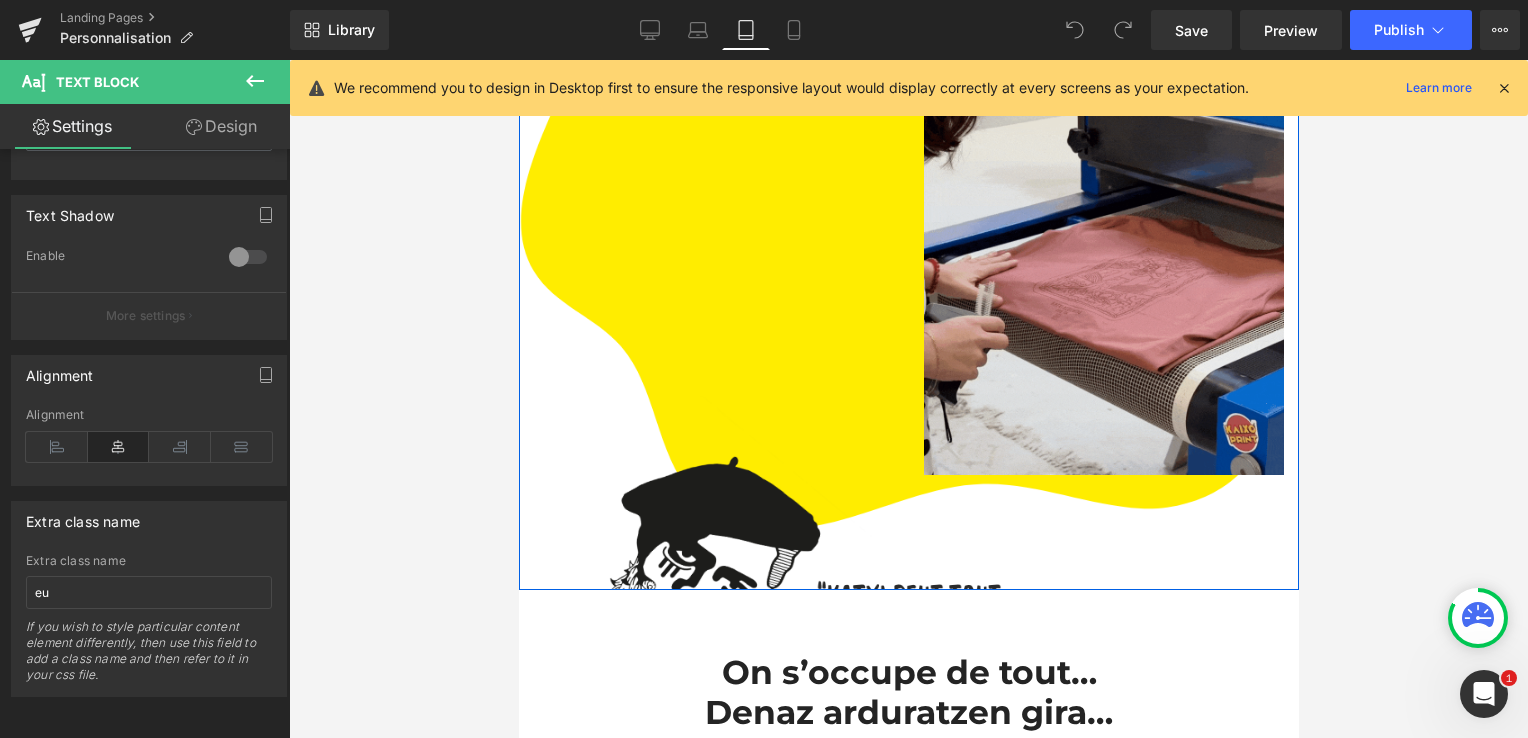 click at bounding box center [908, 310] 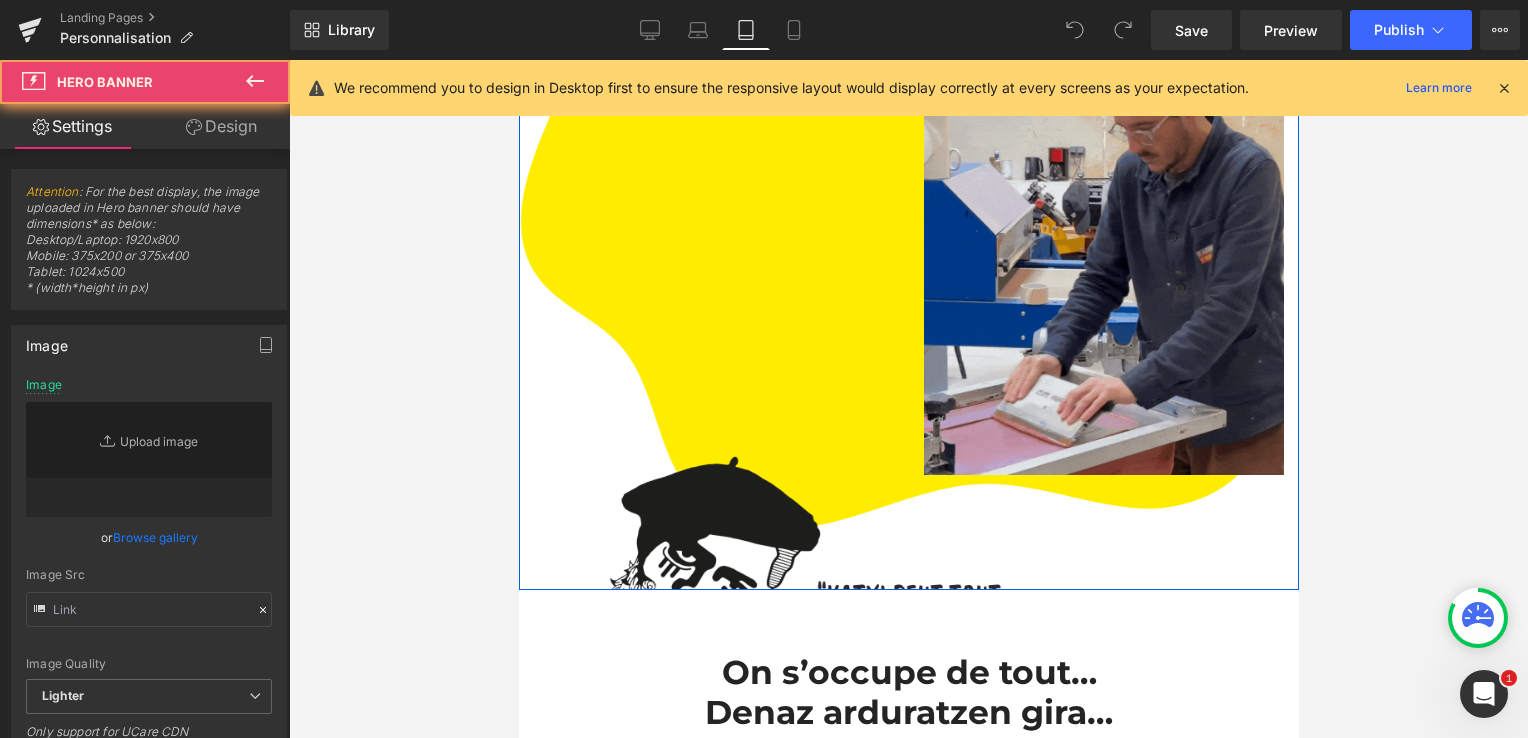 click at bounding box center [908, 310] 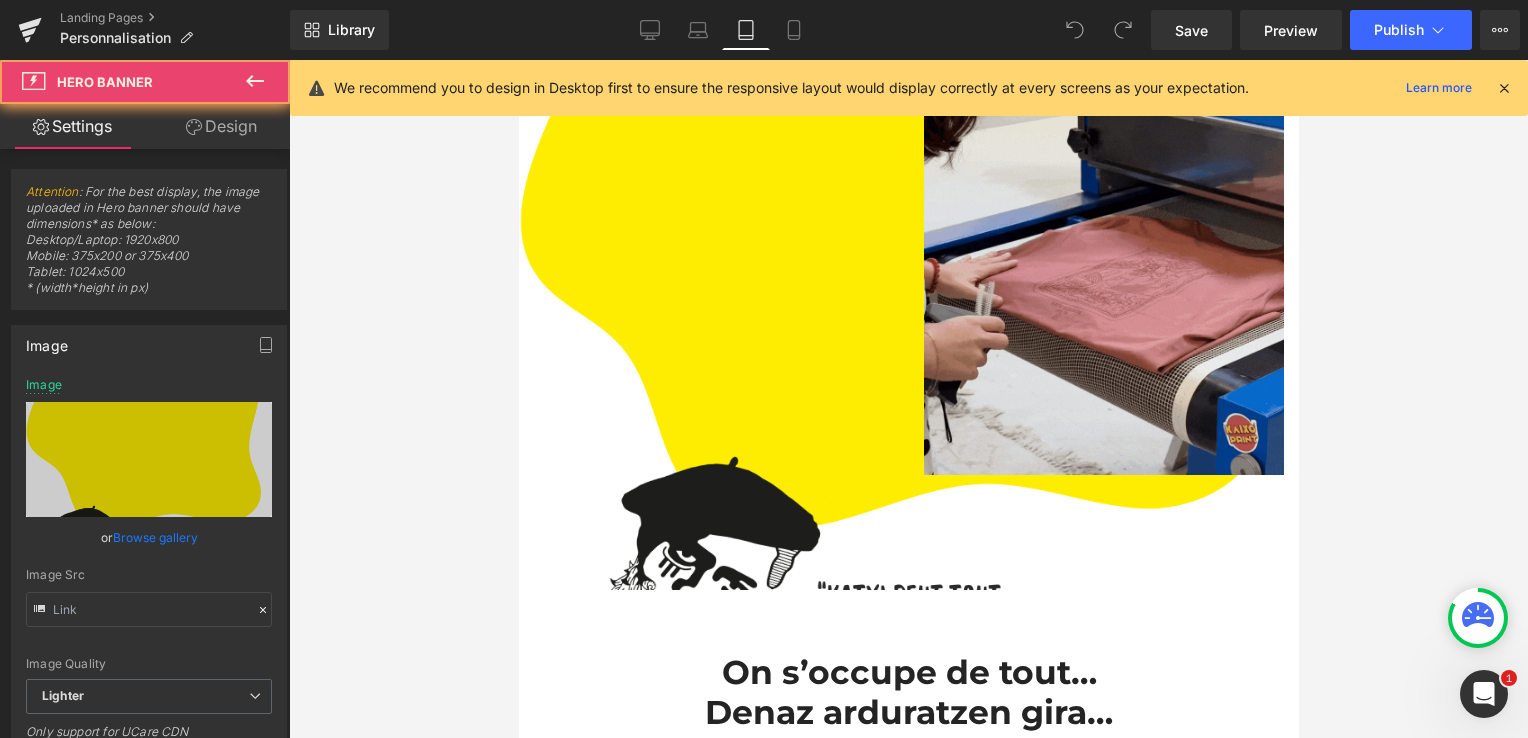 type on "https://ucarecdn.com/9af6f37c-75e7-43cb-8878-f1a90cd2c805/-/format/auto/-/preview/3000x3000/-/quality/lighter/Copie%20de%20BRODERIE-2.png" 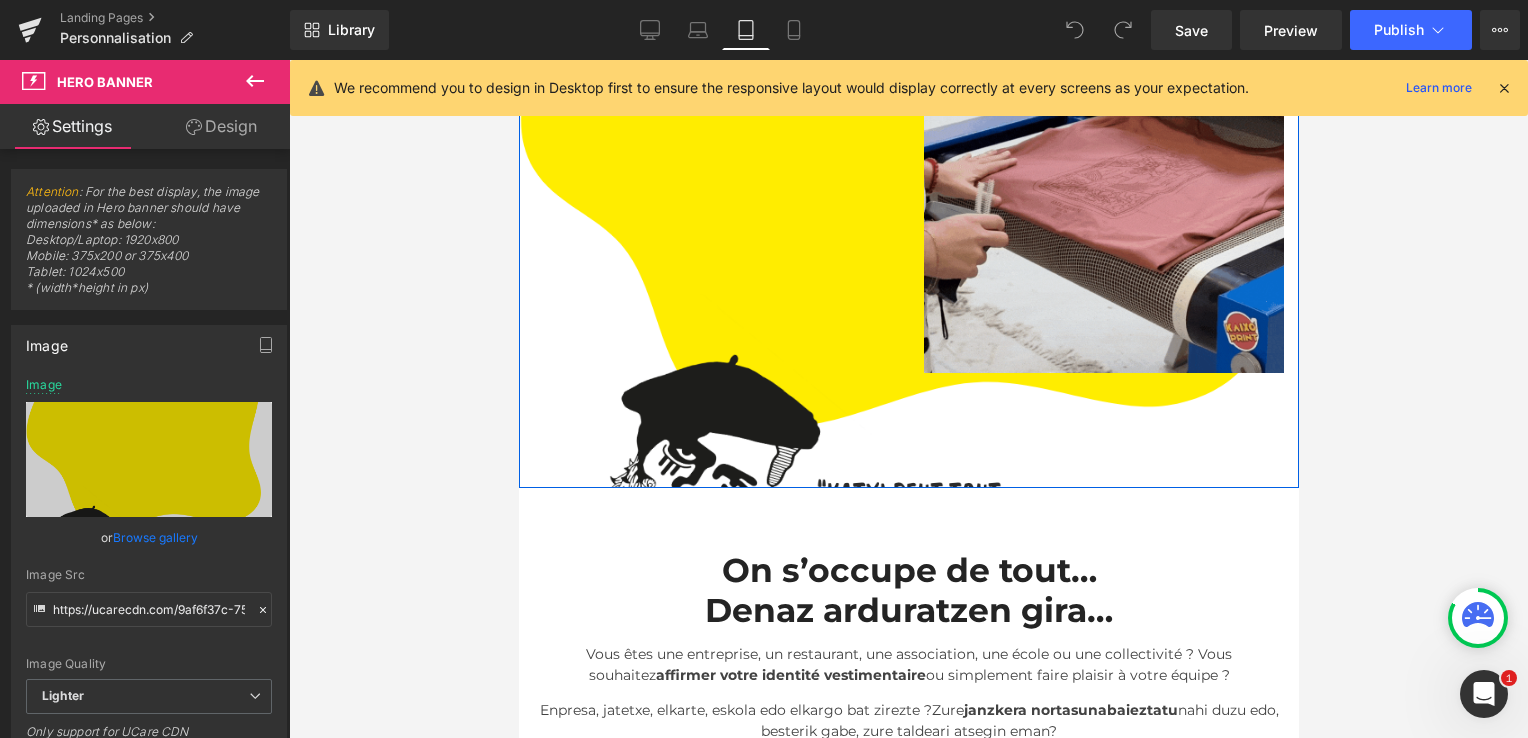 scroll, scrollTop: 258, scrollLeft: 0, axis: vertical 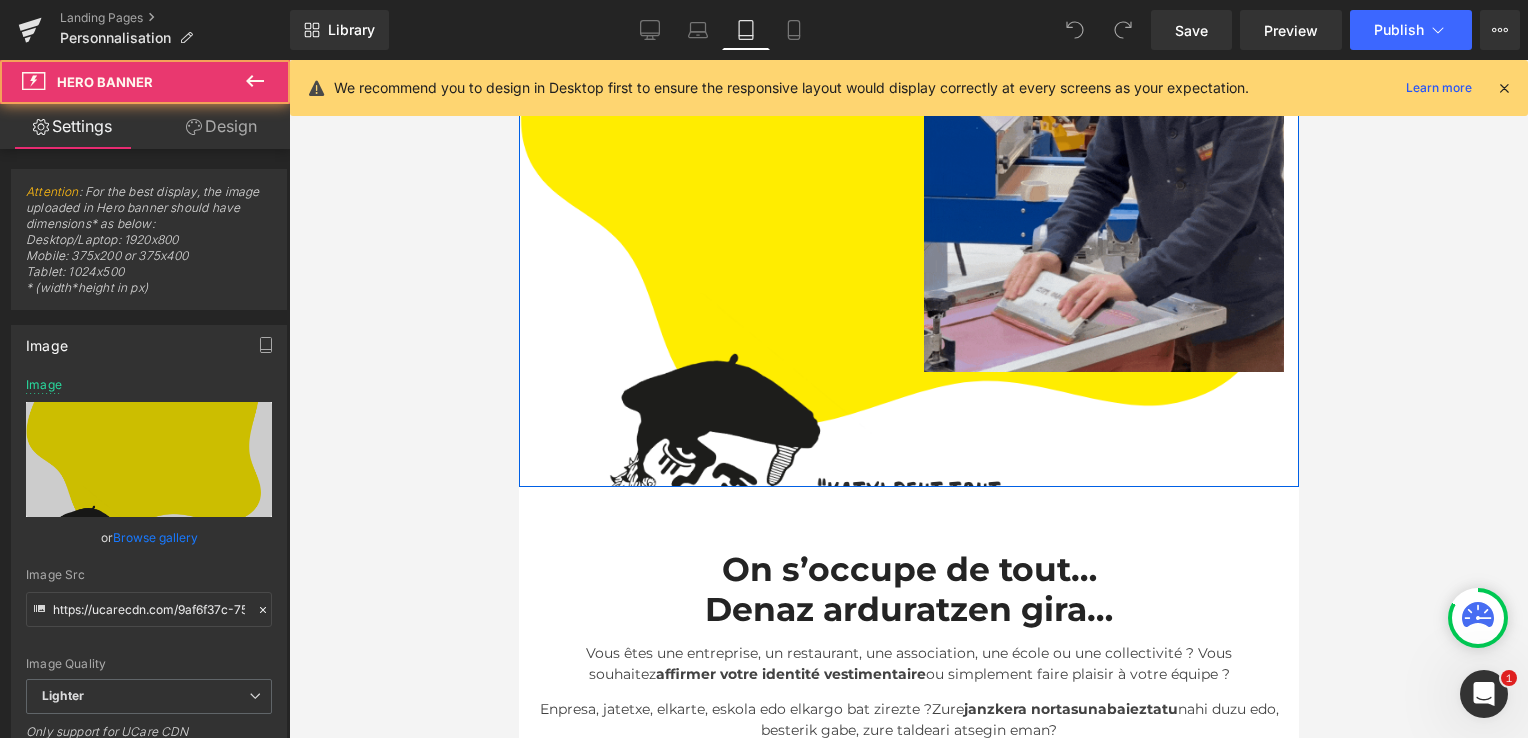 click at bounding box center (908, 207) 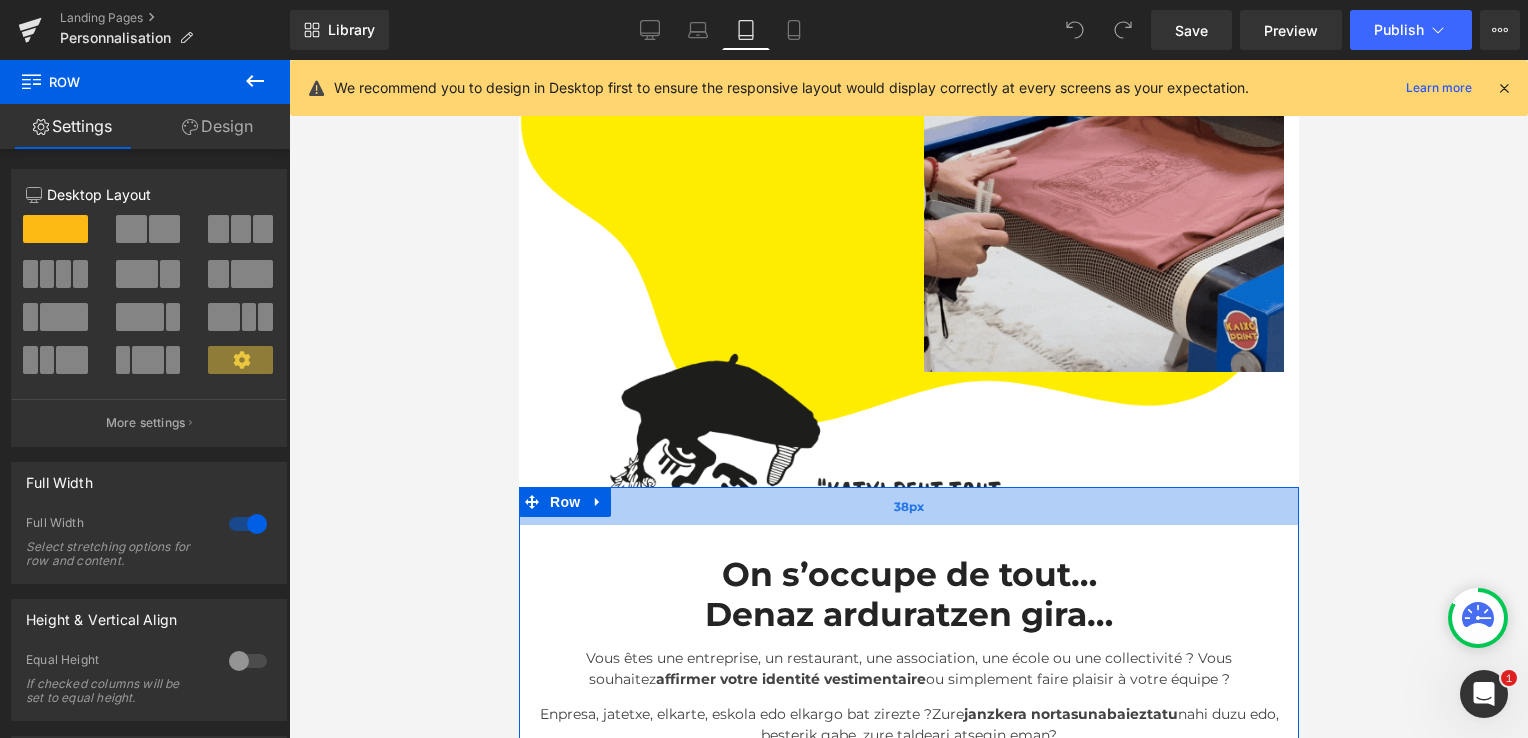 click on "38px" at bounding box center [908, 506] 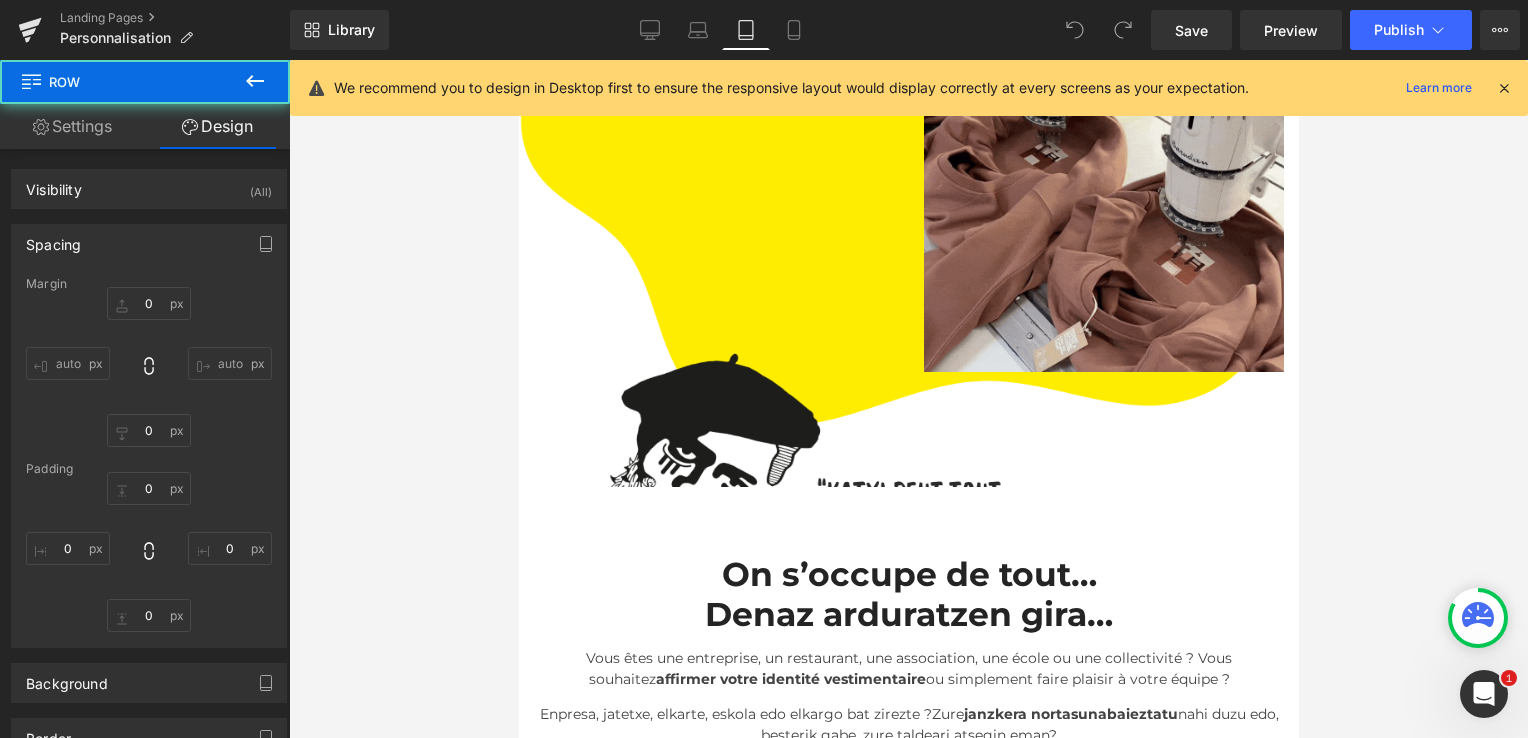 type on "0" 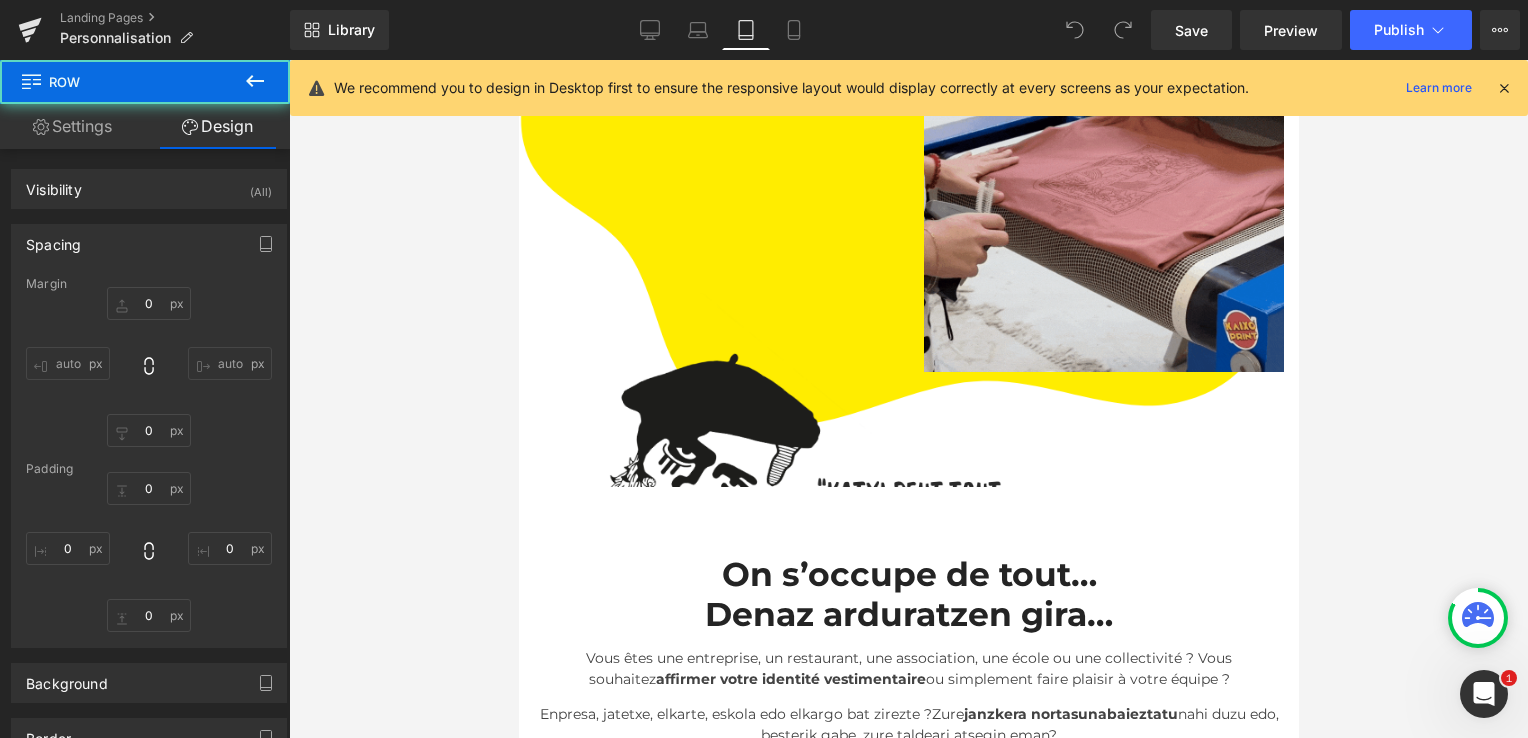 type on "0" 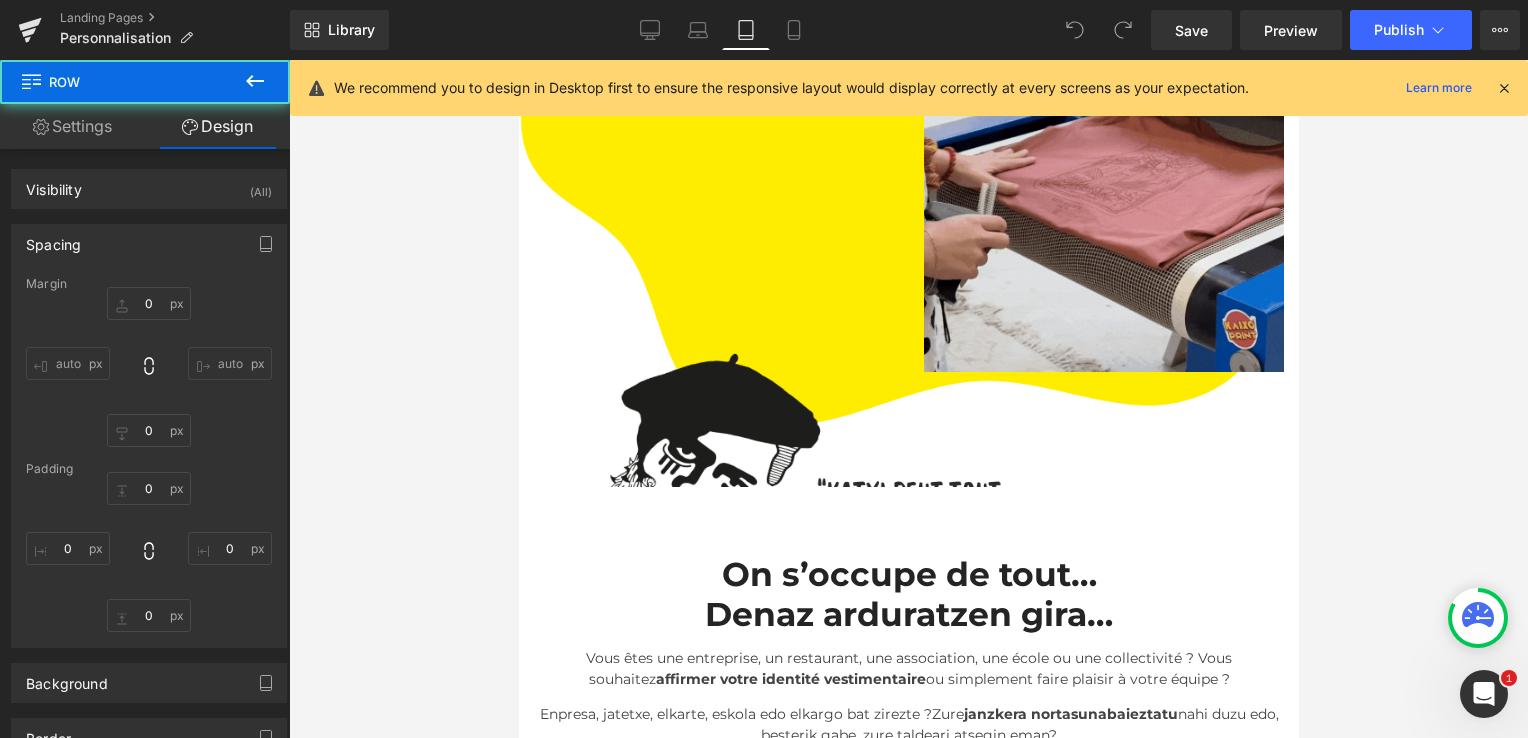 type on "38" 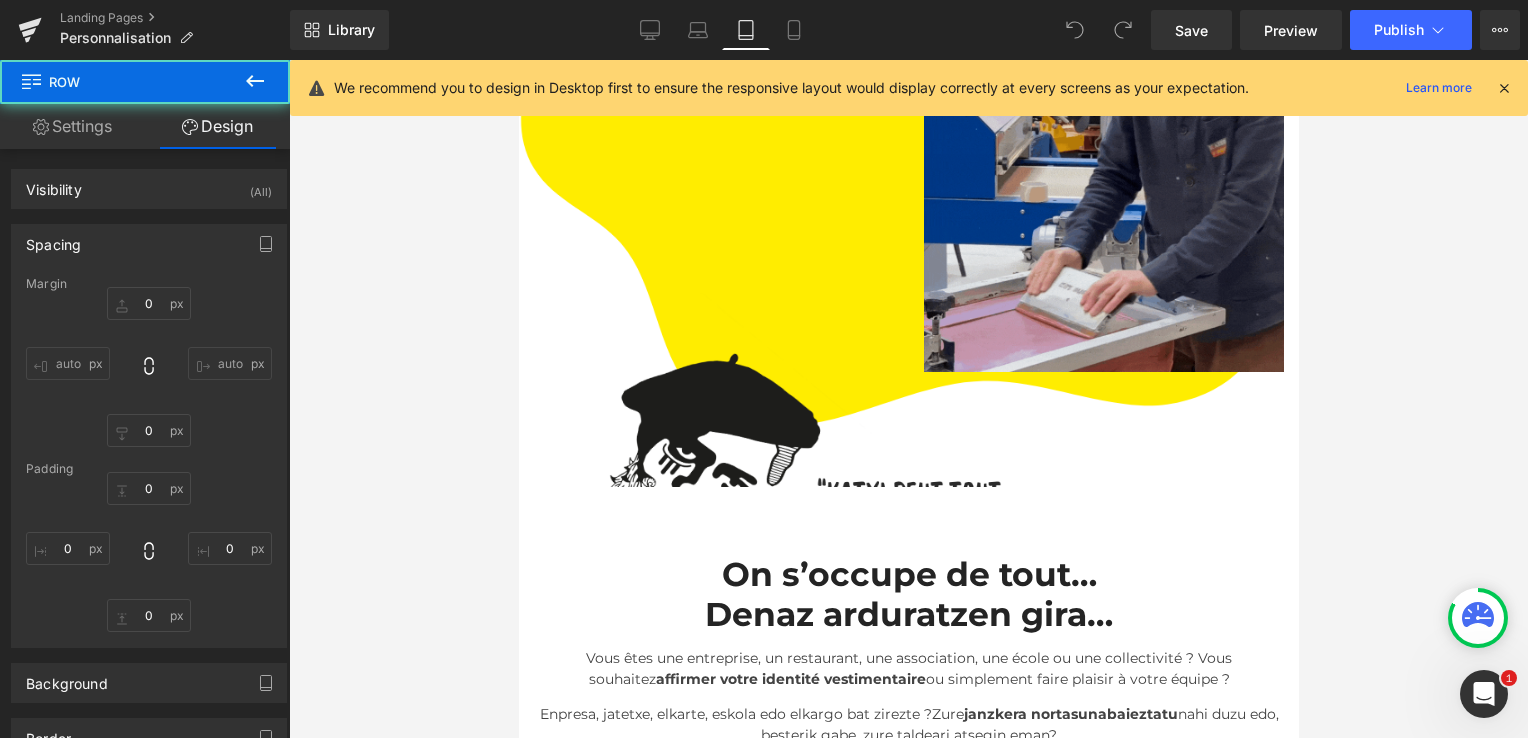 type on "0" 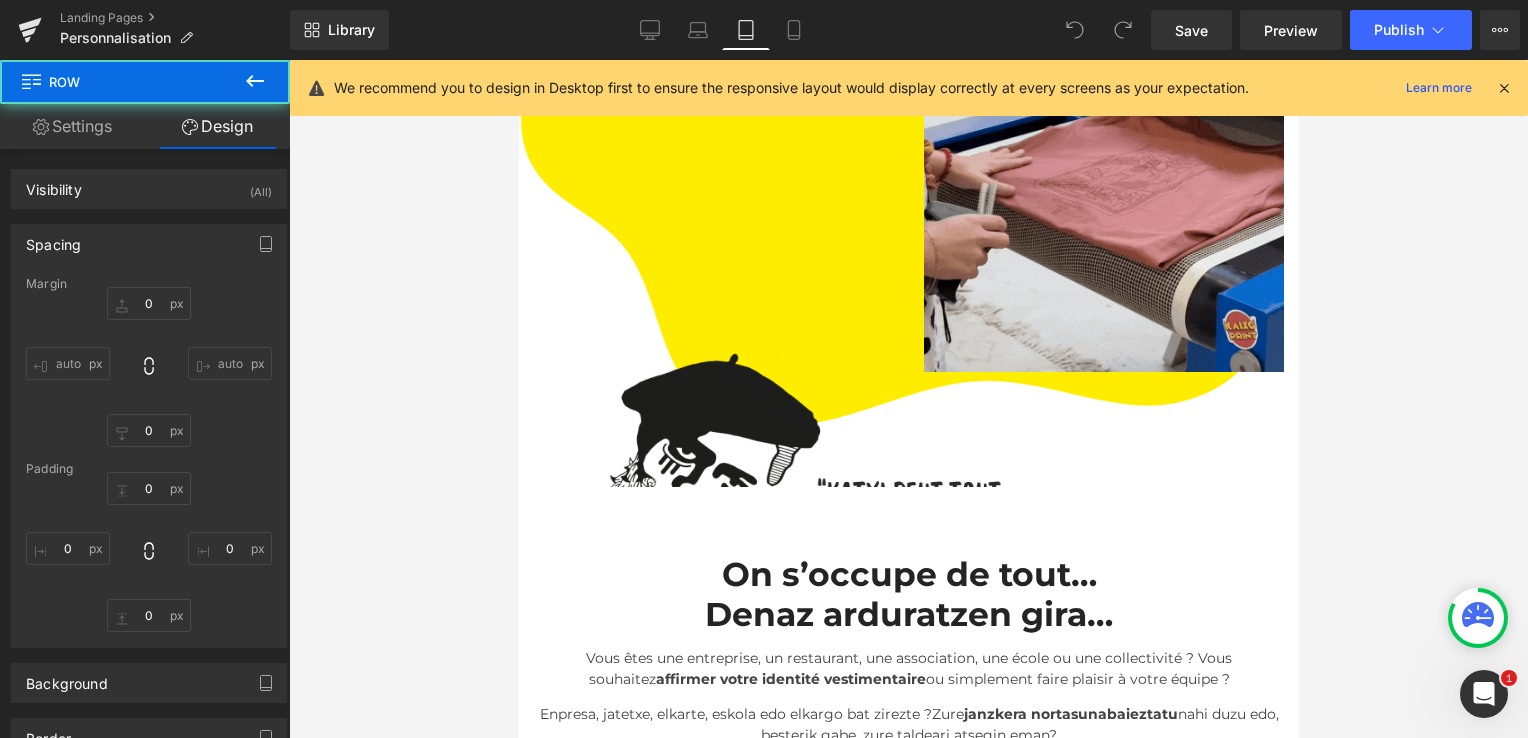 type on "53" 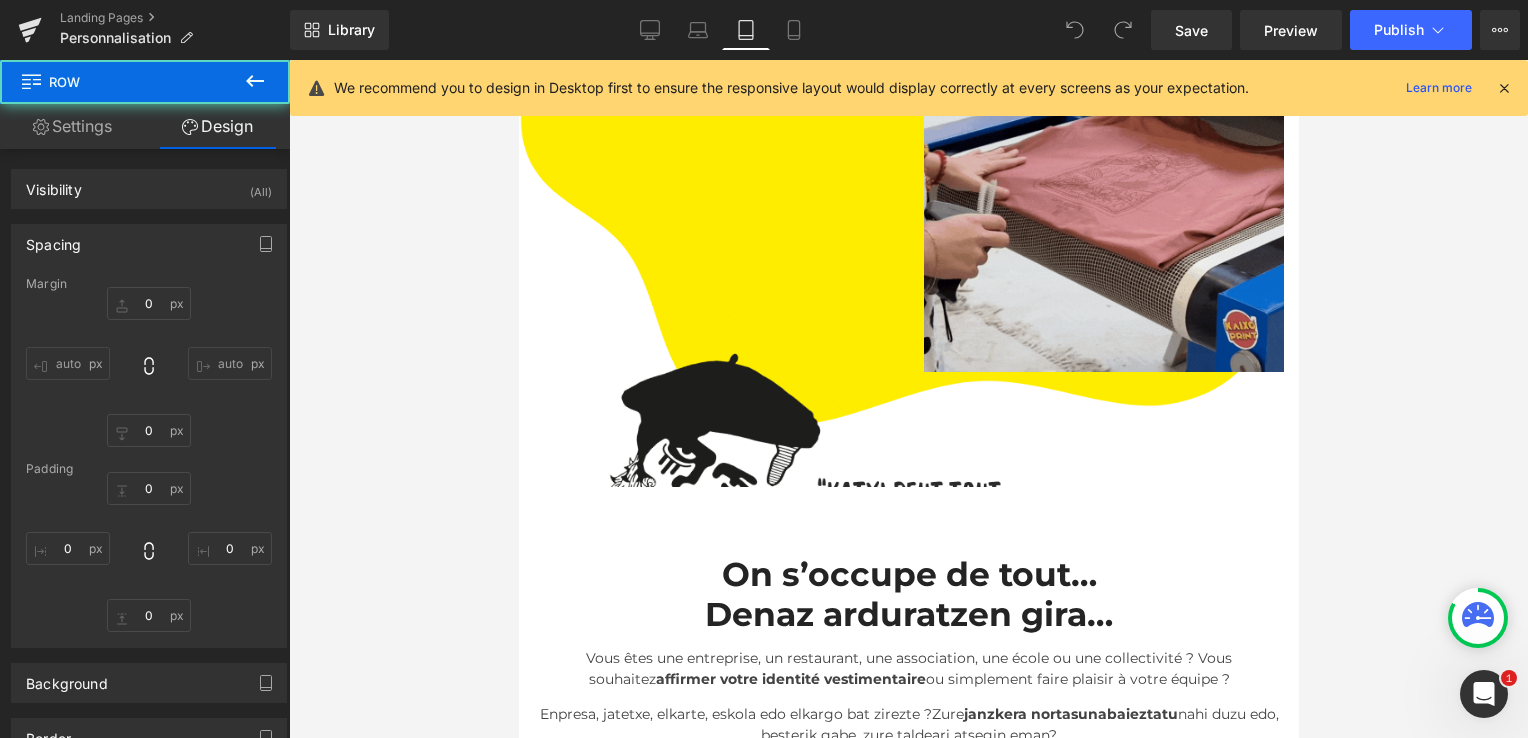 type on "0" 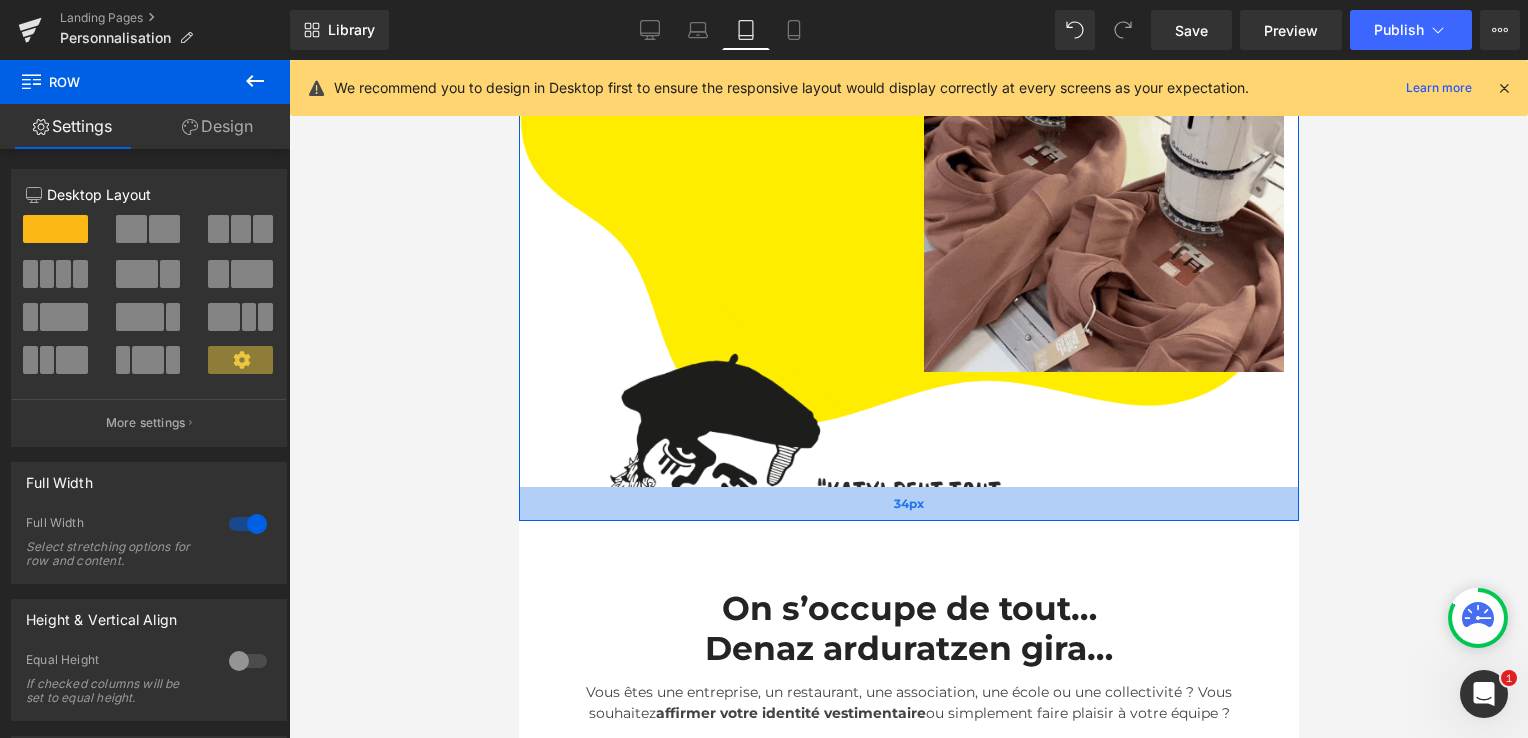 drag, startPoint x: 874, startPoint y: 488, endPoint x: 867, endPoint y: 518, distance: 30.805843 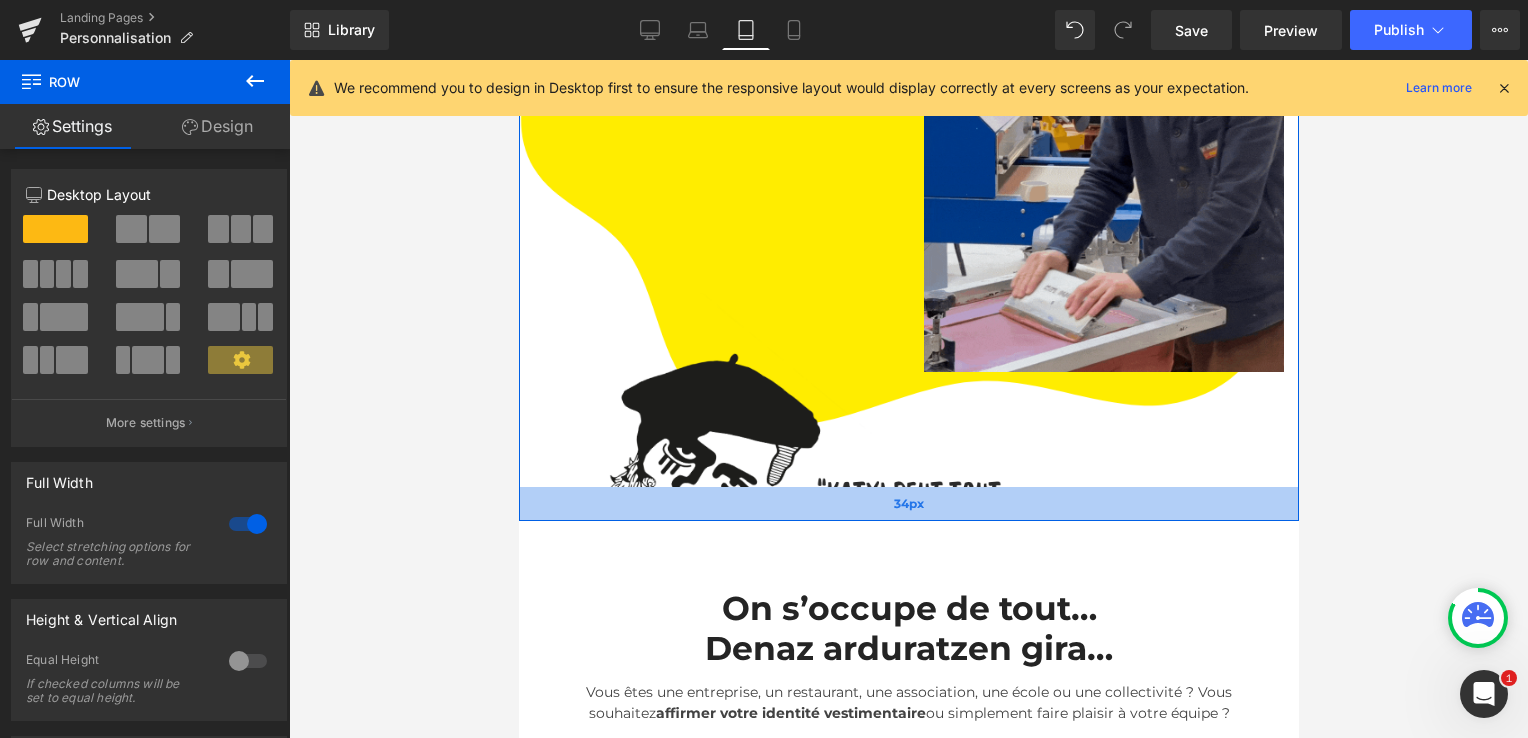 click on "34px" at bounding box center (908, 504) 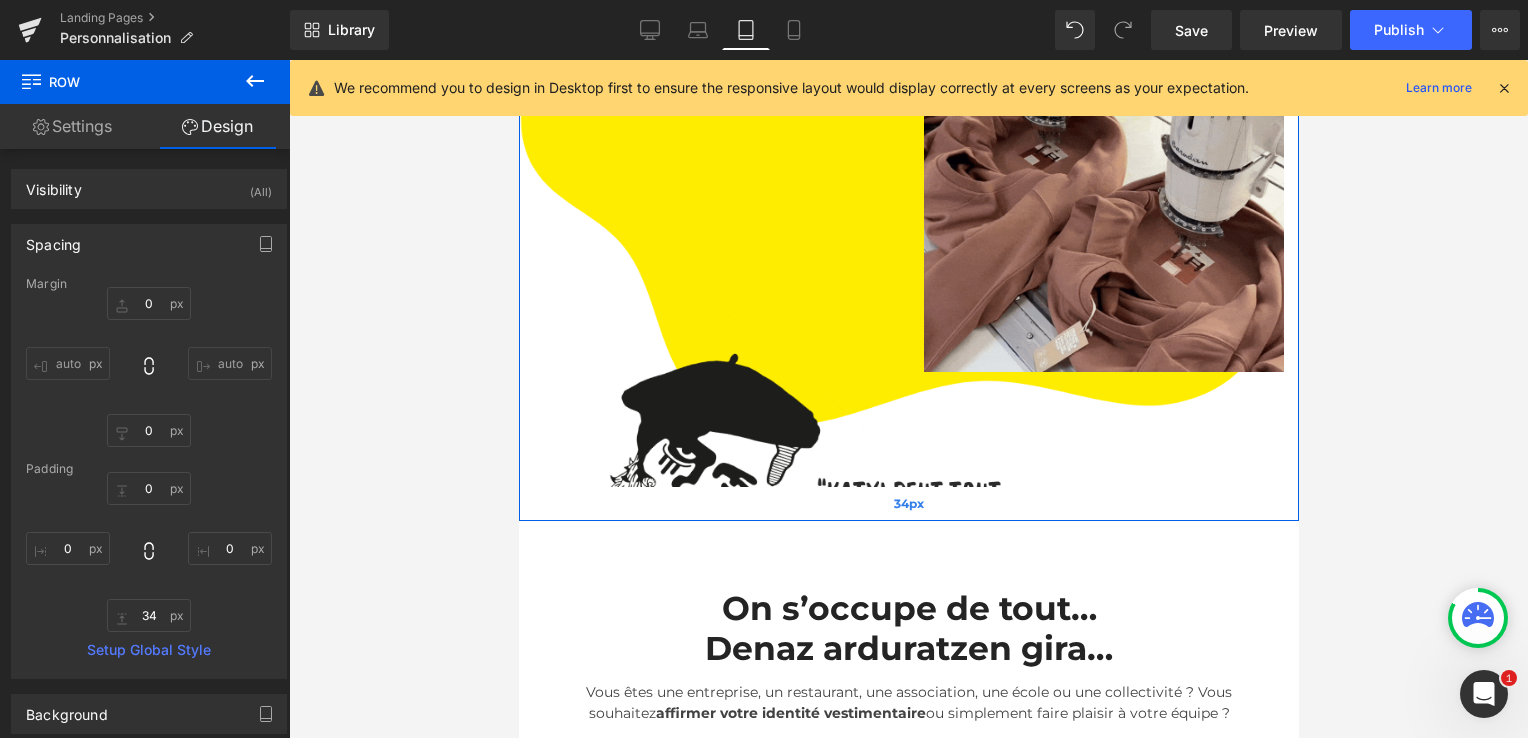type on "0" 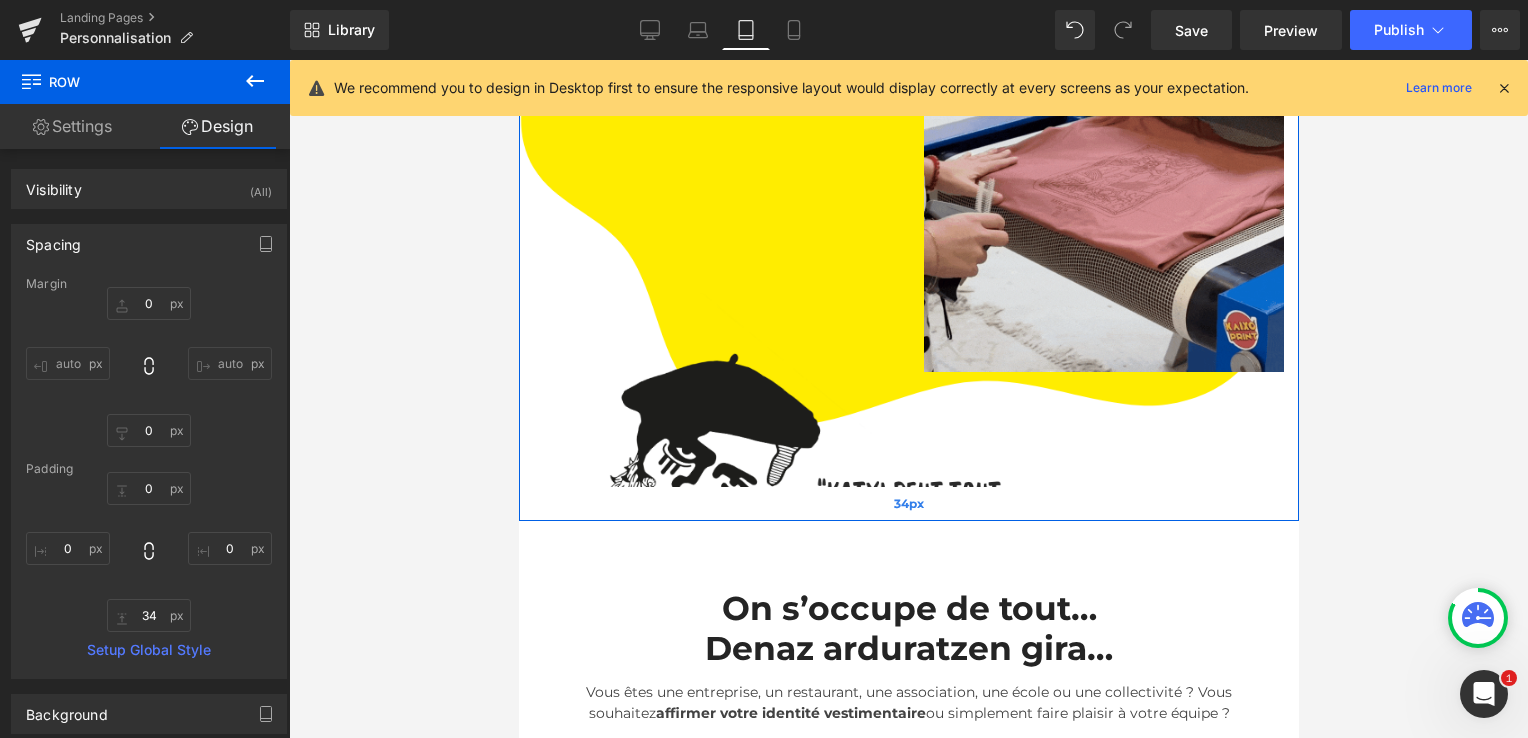 type on "0" 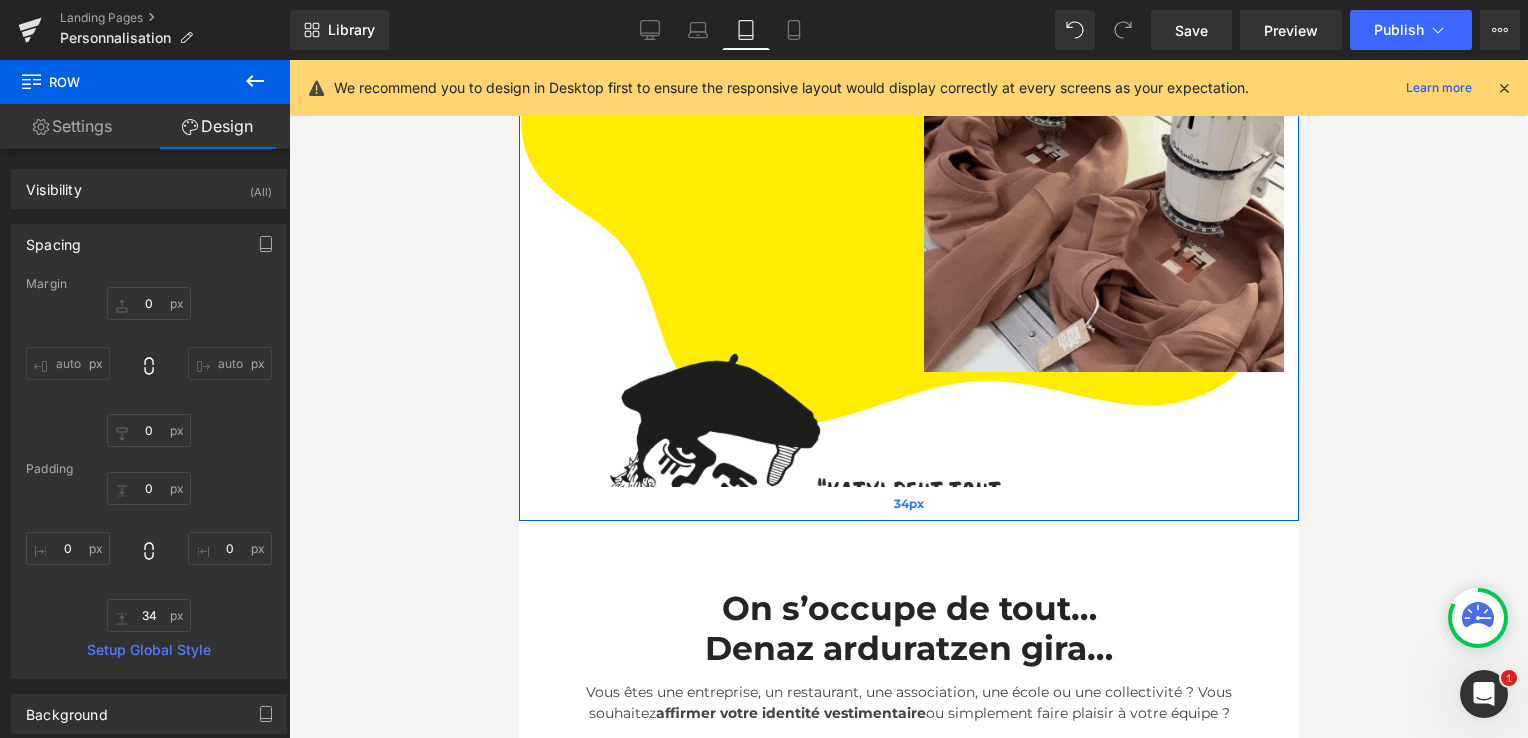 type on "0" 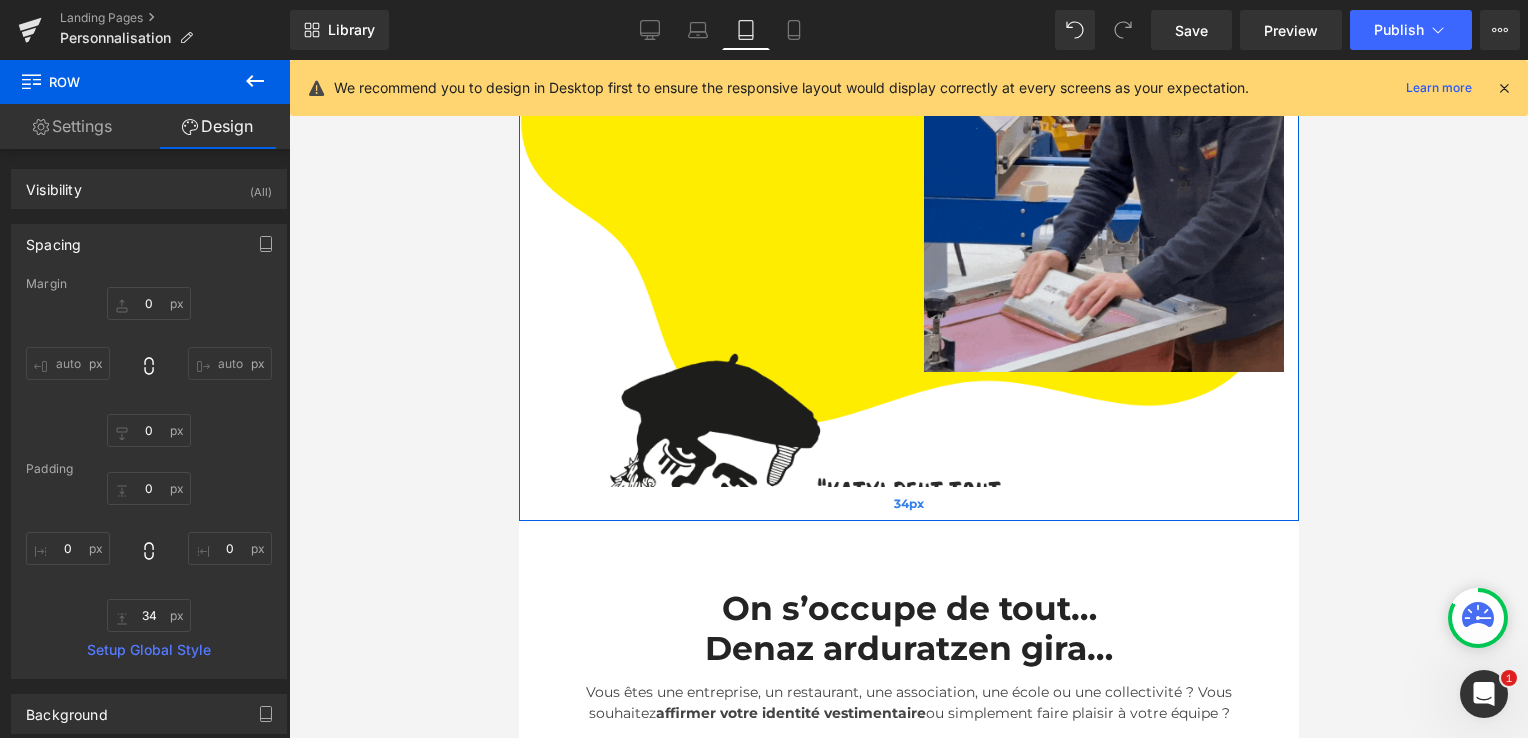 type on "34" 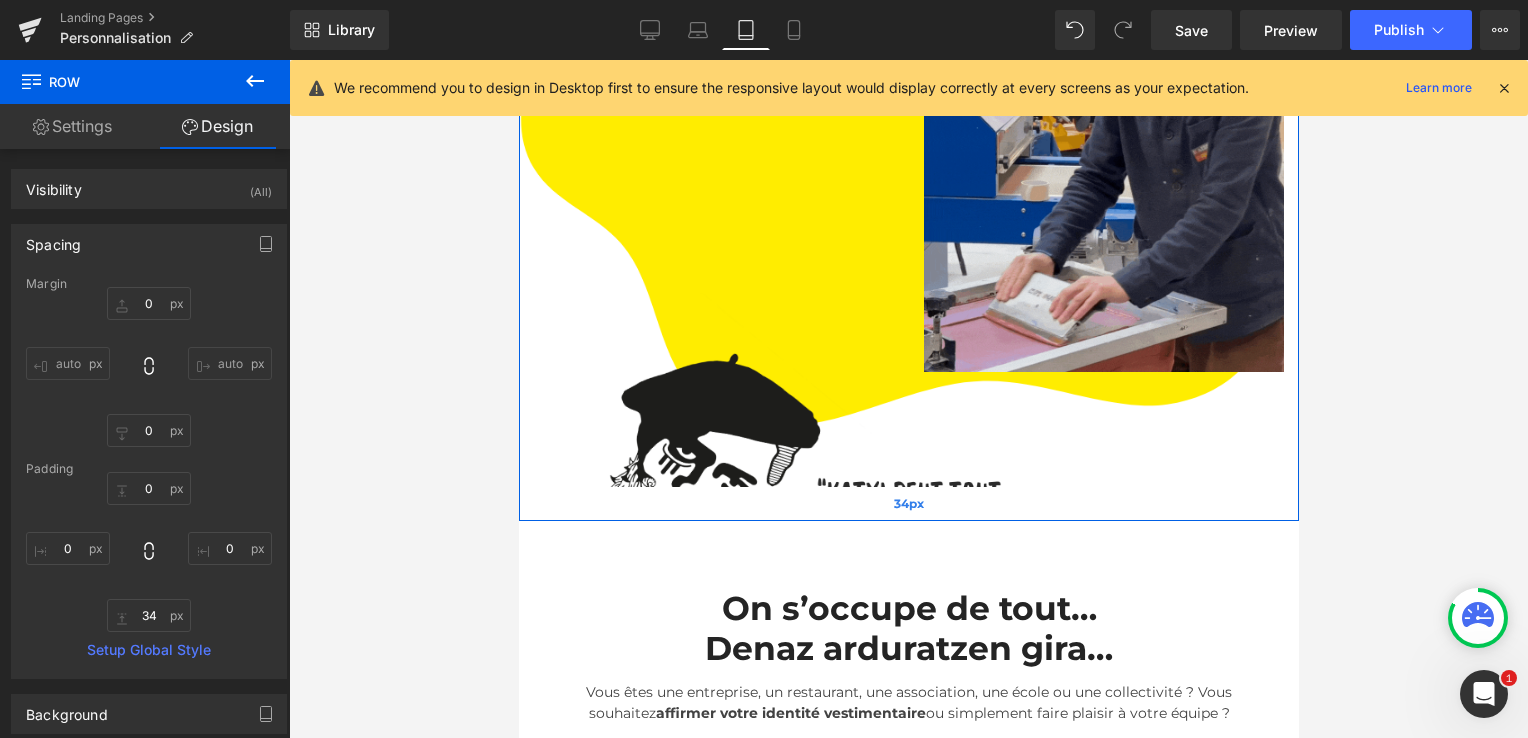 type on "0" 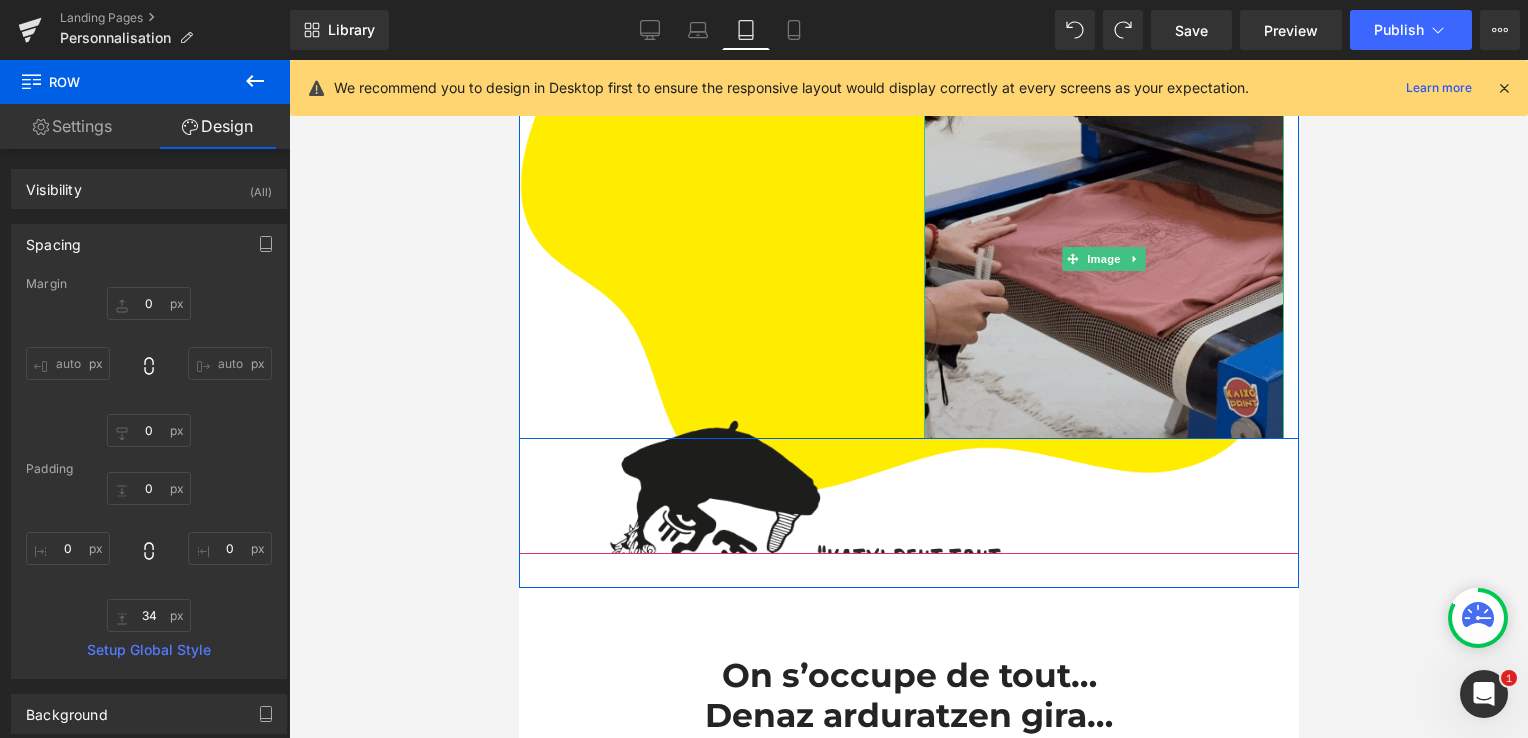 scroll, scrollTop: 198, scrollLeft: 0, axis: vertical 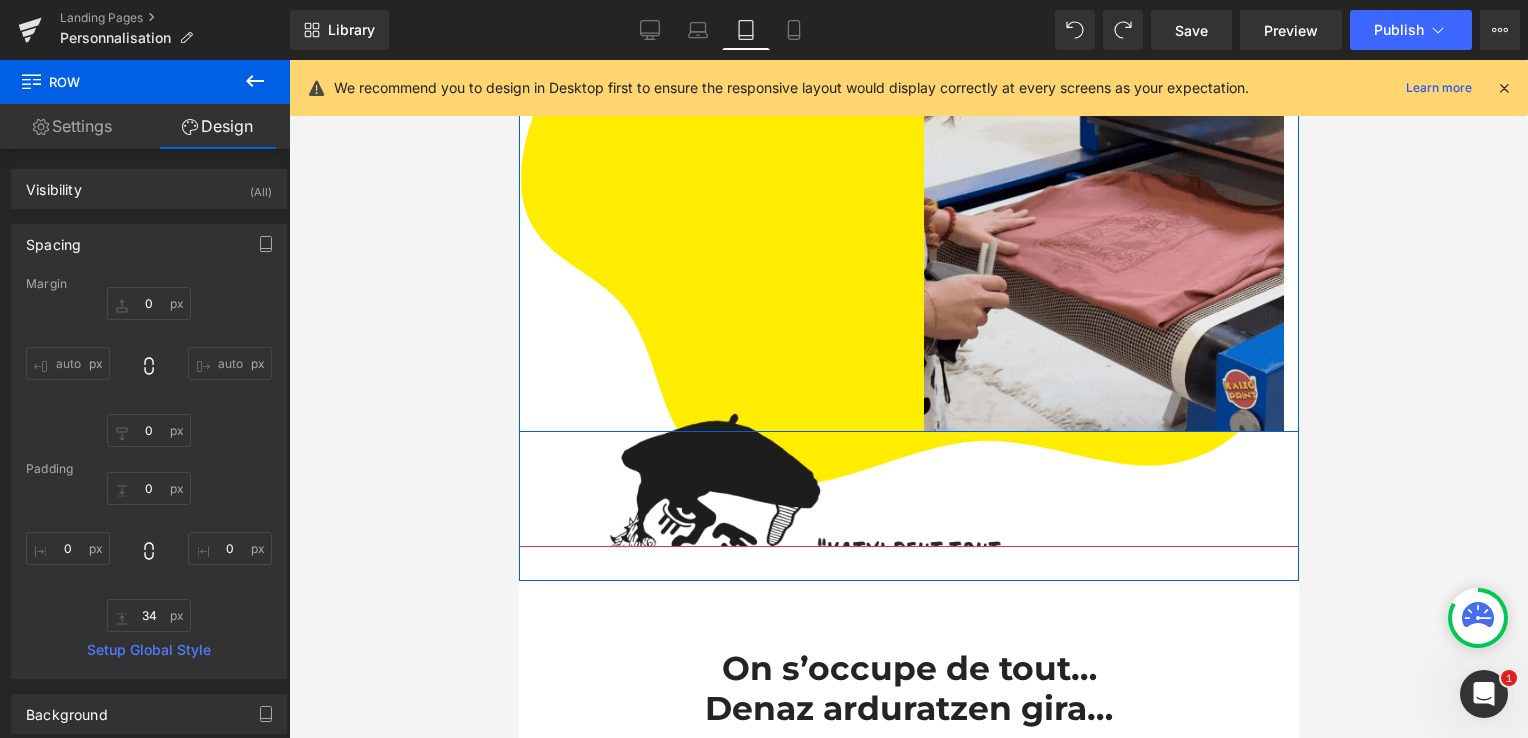 click on "Heading         Image         Row" at bounding box center (908, 252) 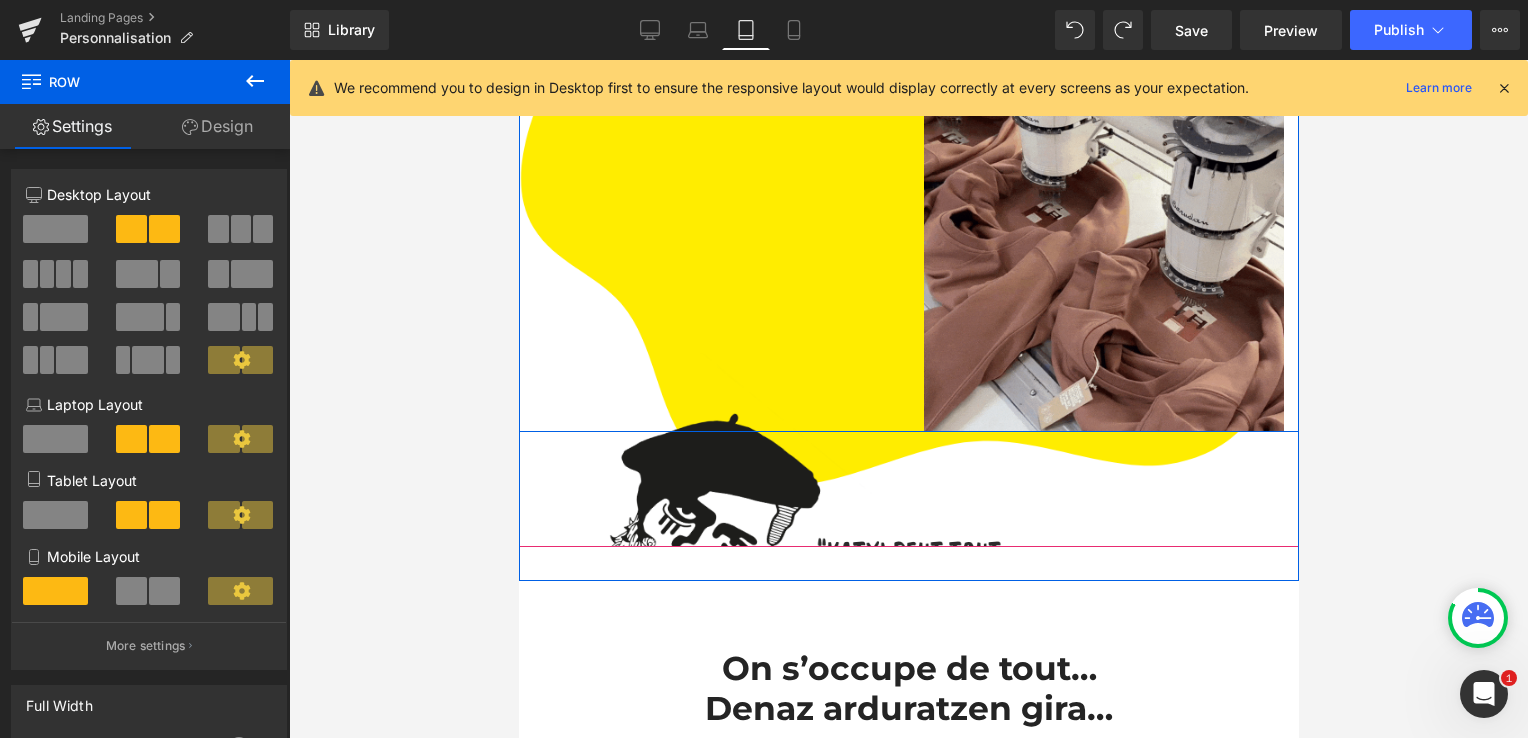 scroll, scrollTop: 0, scrollLeft: 0, axis: both 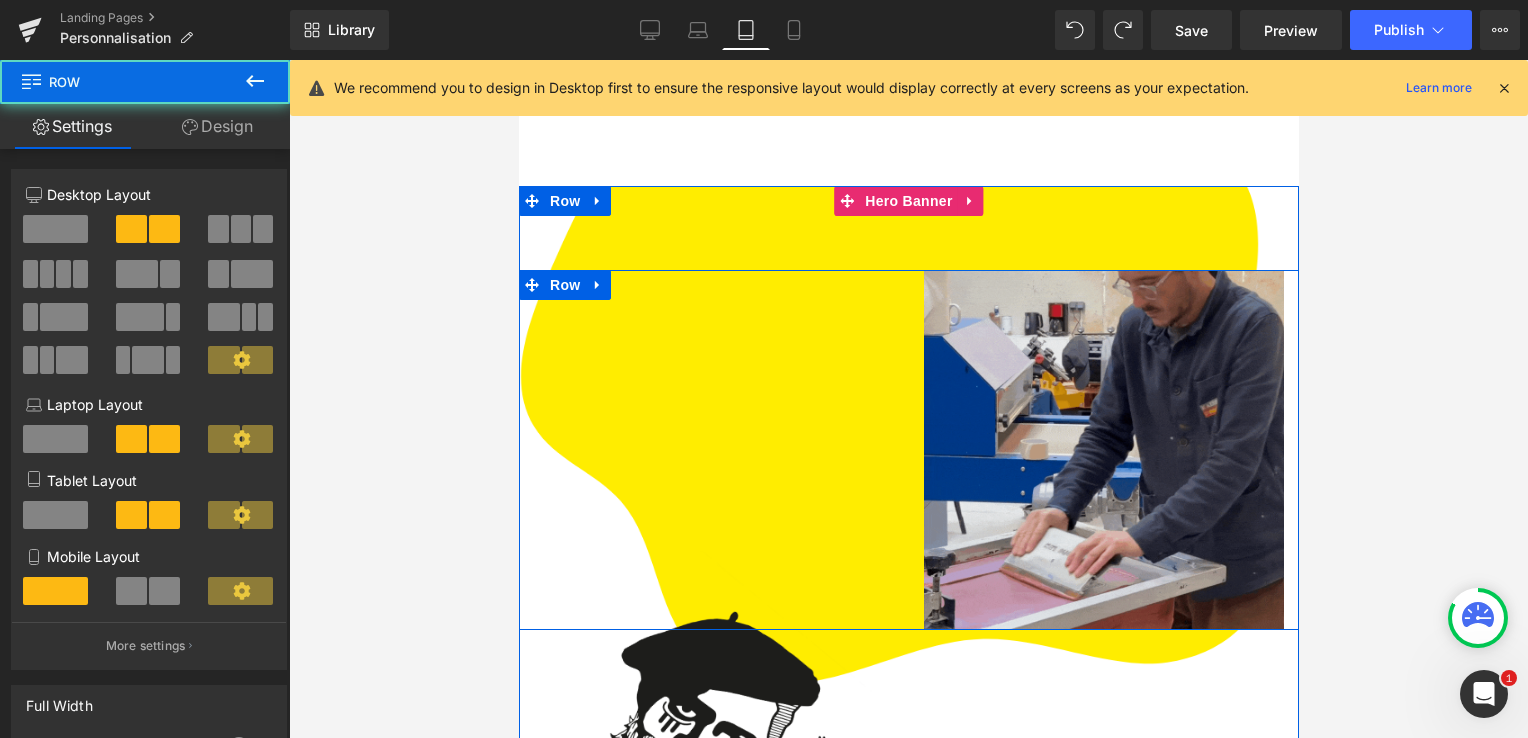 click on "Heading         Image         Row" at bounding box center [908, 450] 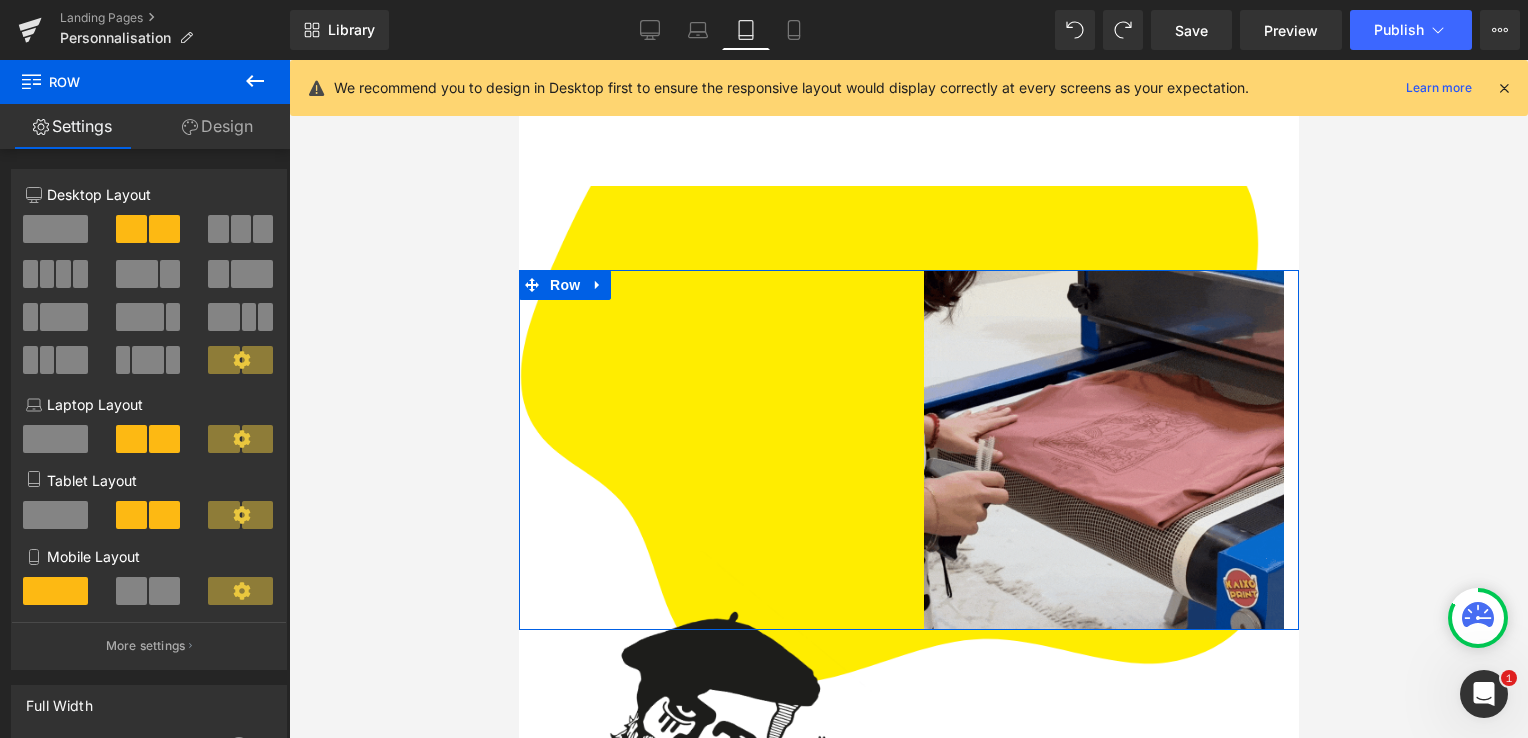scroll, scrollTop: 0, scrollLeft: 0, axis: both 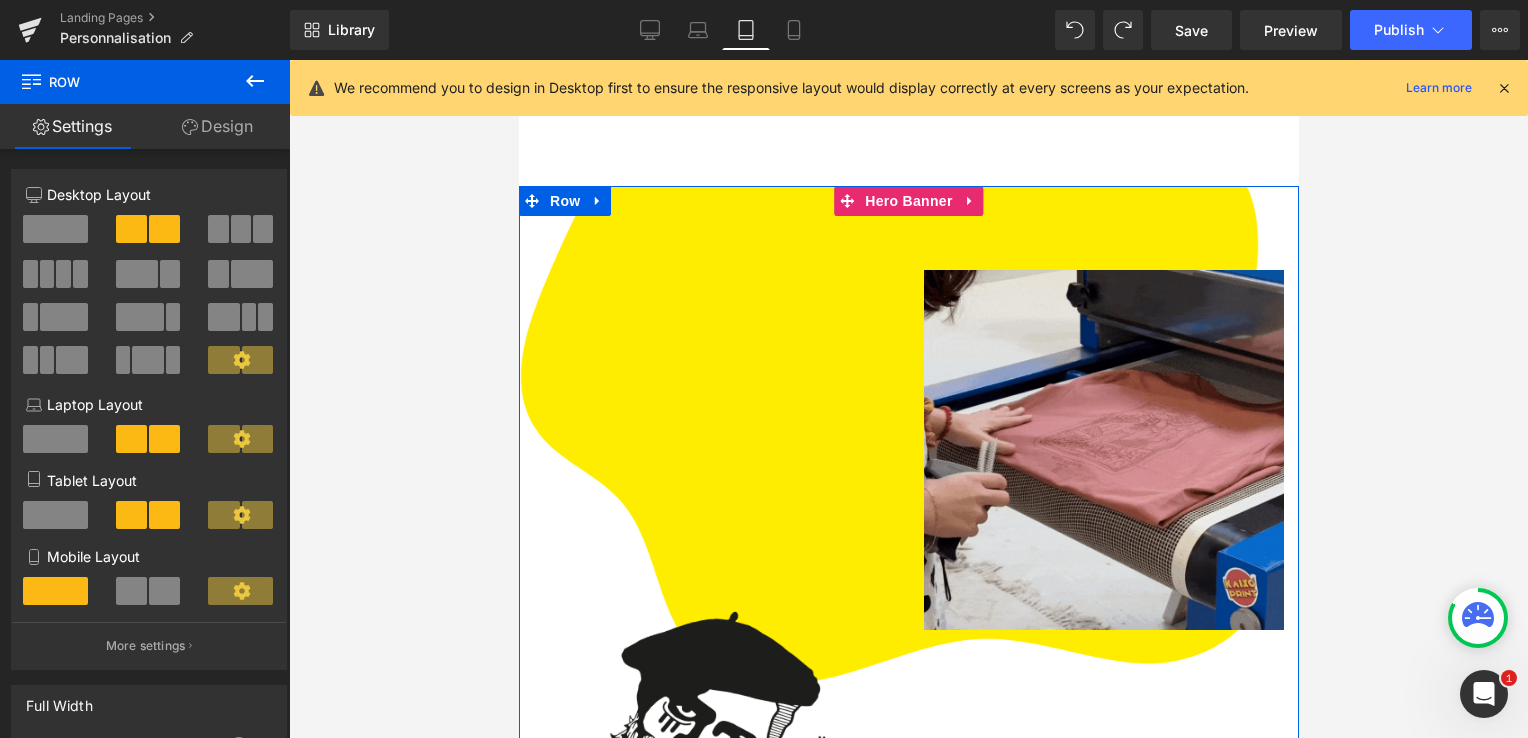 click at bounding box center [908, 465] 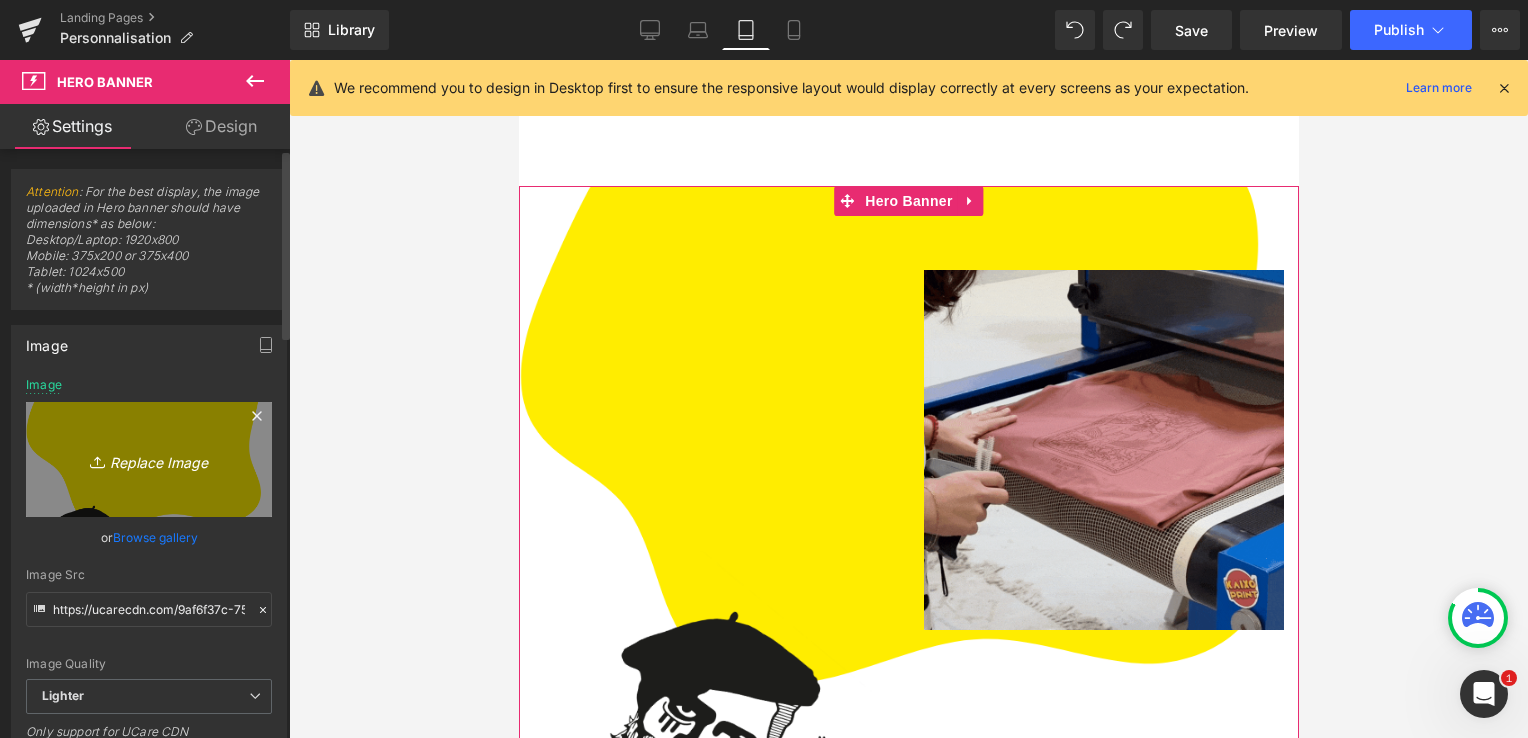 click on "Replace Image" at bounding box center [149, 459] 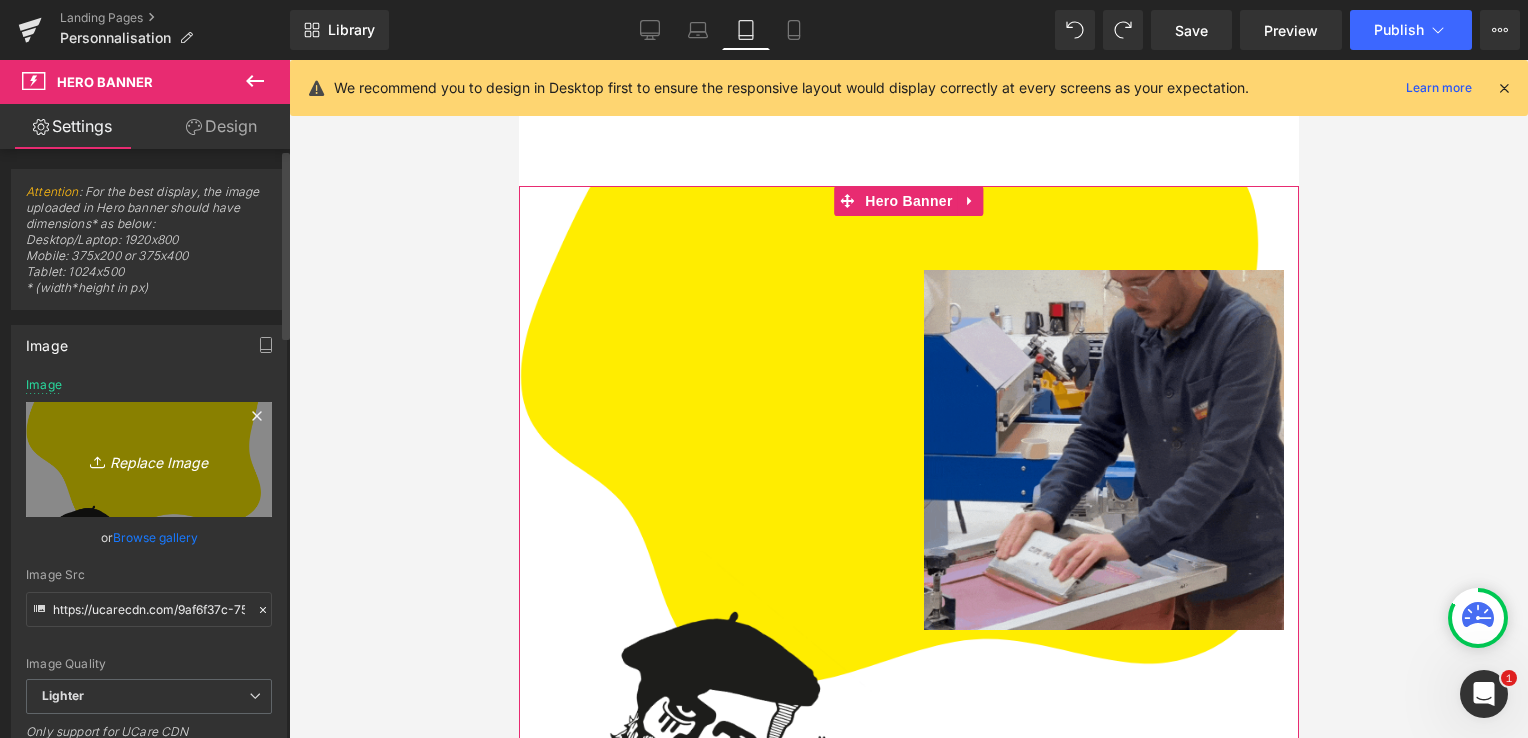 type on "C:\fakepath\Capture d'écran 2025-08-07 121445.png" 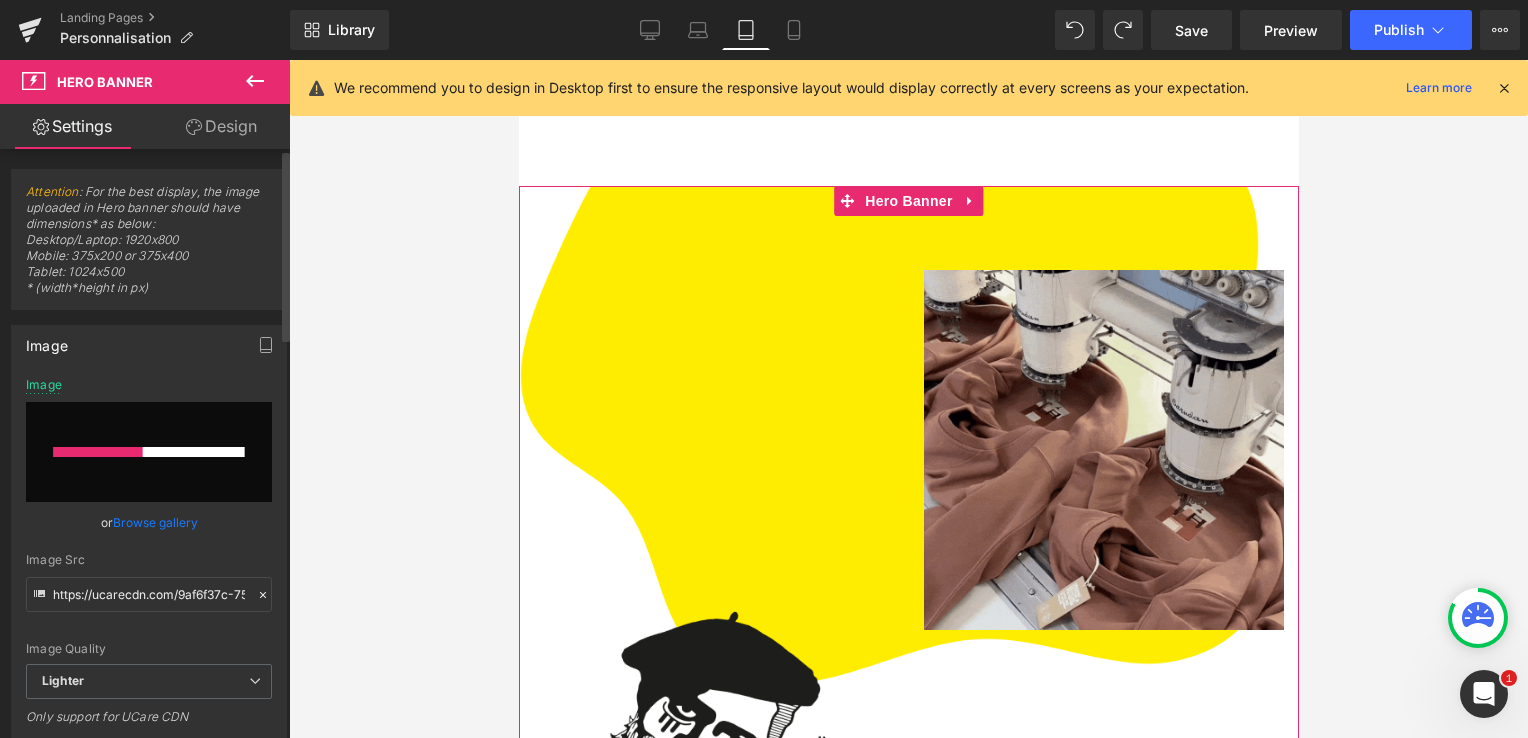 type 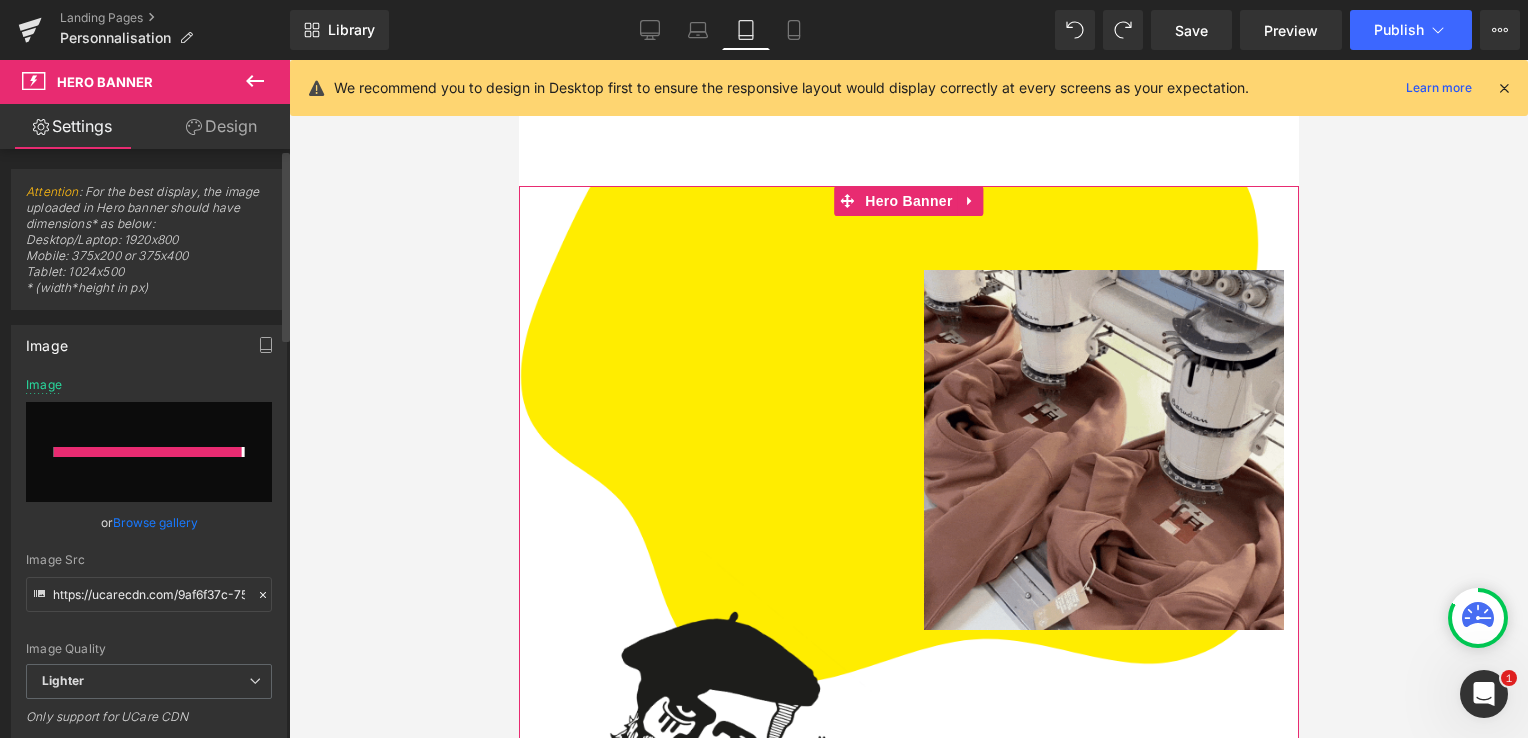 type on "https://ucarecdn.com/4e01e34c-225f-4b4f-8805-59f647e17c29/-/format/auto/-/preview/3000x3000/-/quality/lighter/Capture%20d_%C3%A9cran%202025-08-07%20121445.png" 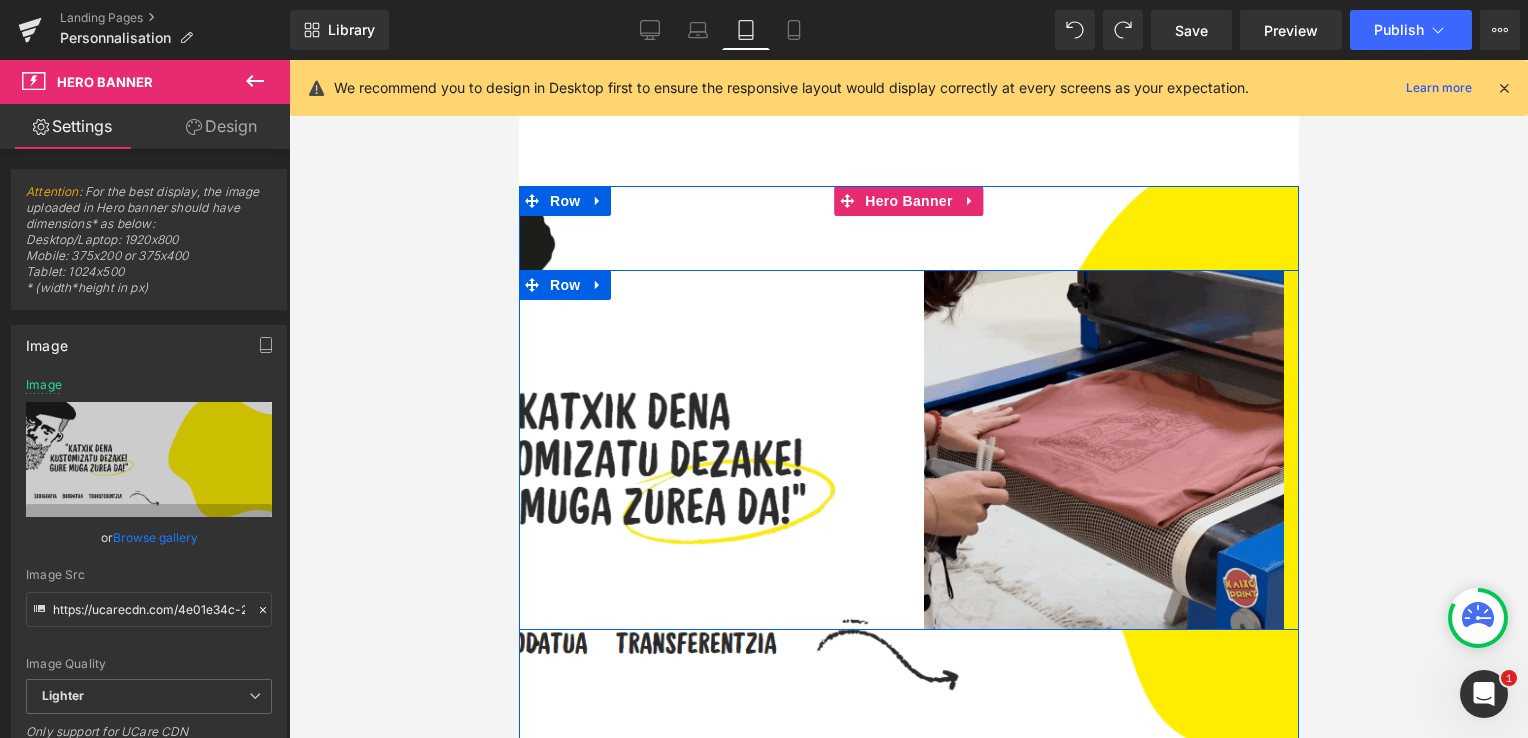 click on "Heading         Image         Row" at bounding box center (908, 450) 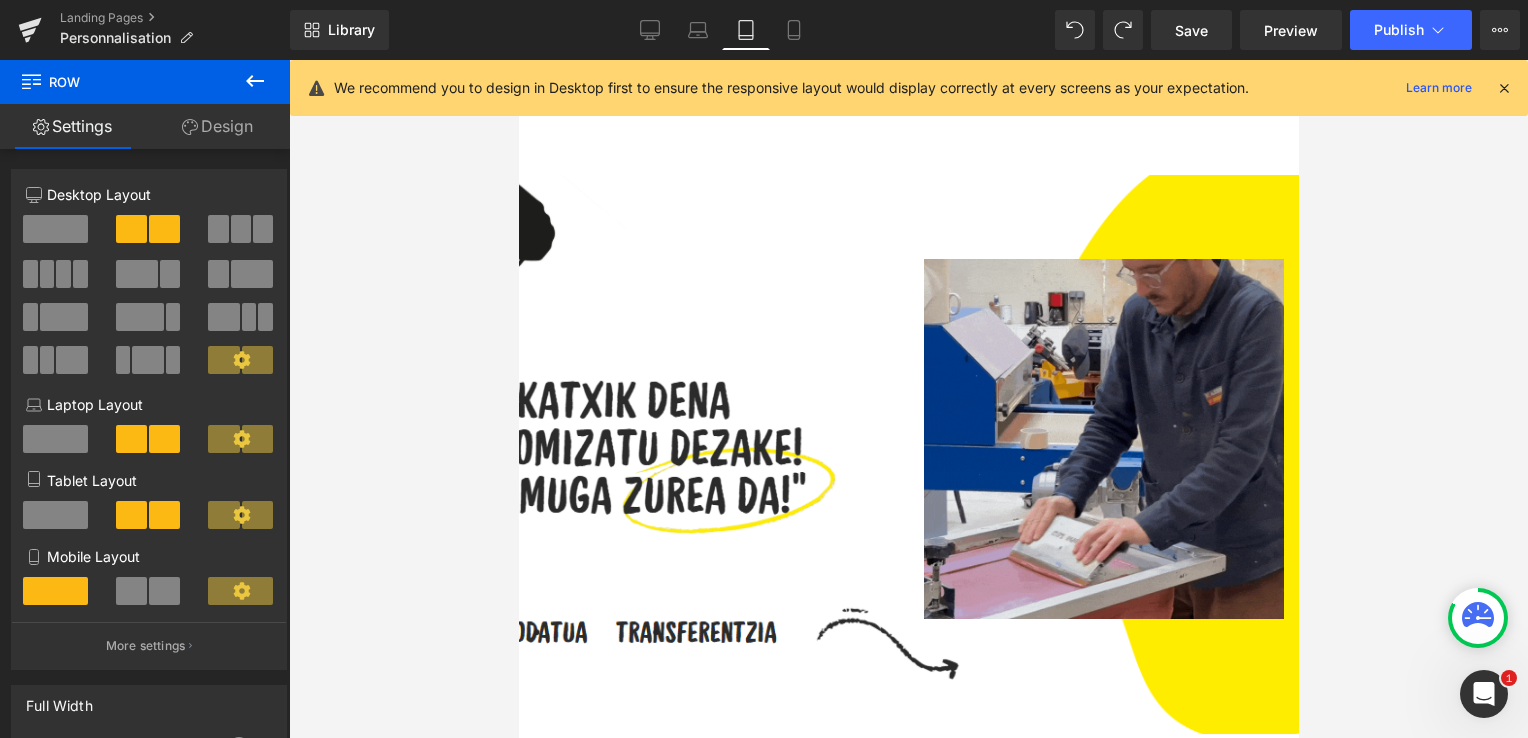 scroll, scrollTop: 0, scrollLeft: 0, axis: both 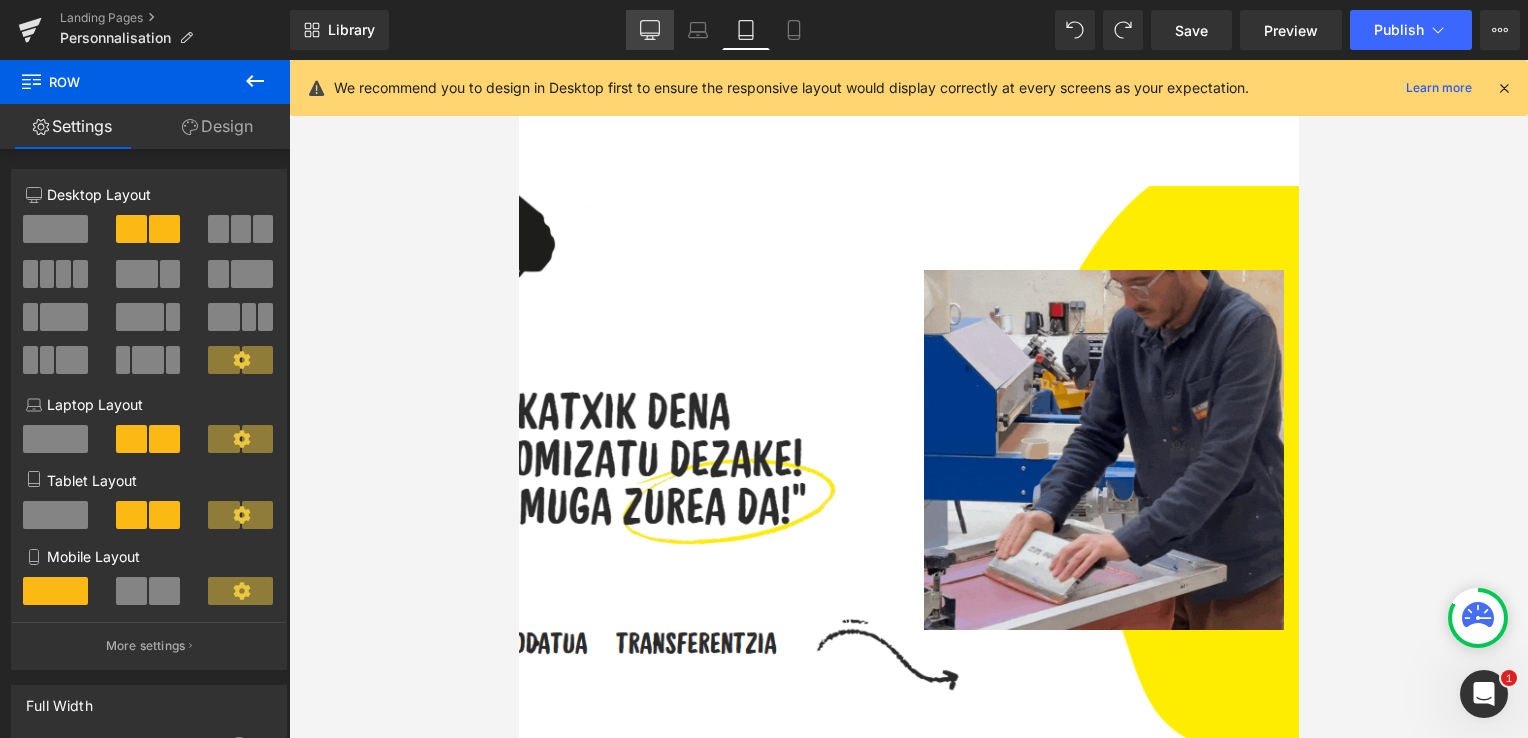 click 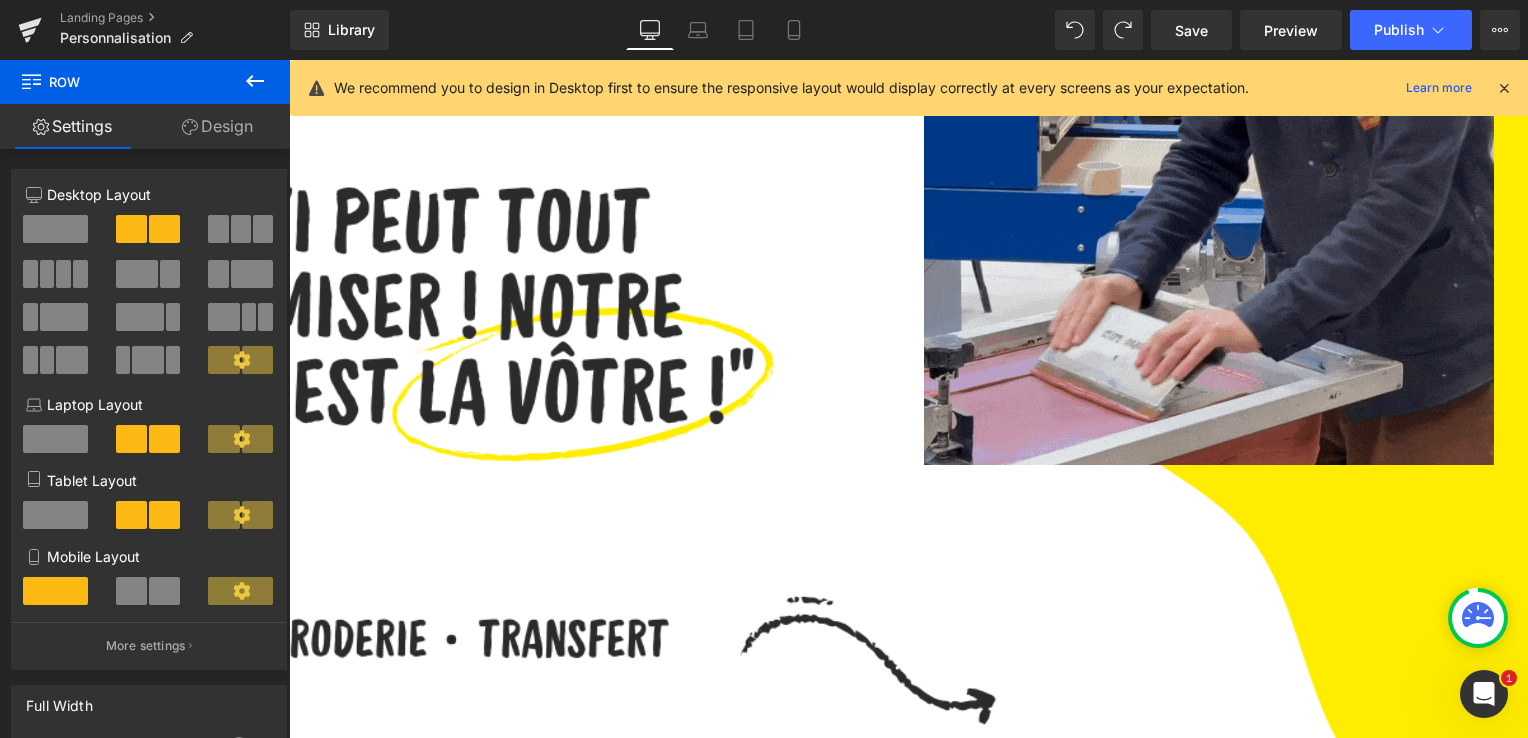 scroll, scrollTop: 351, scrollLeft: 0, axis: vertical 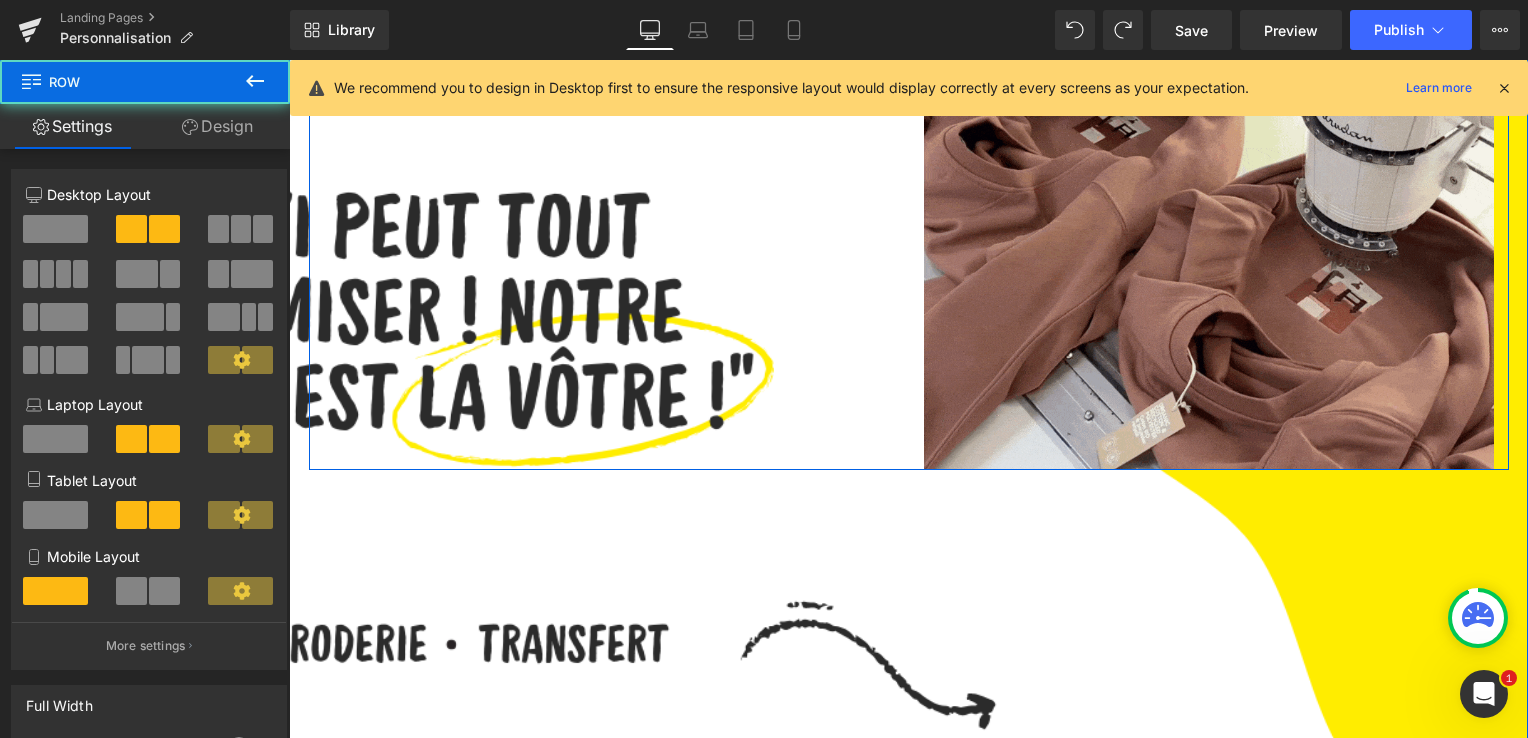 click on "Heading         Image         Row" at bounding box center (909, 185) 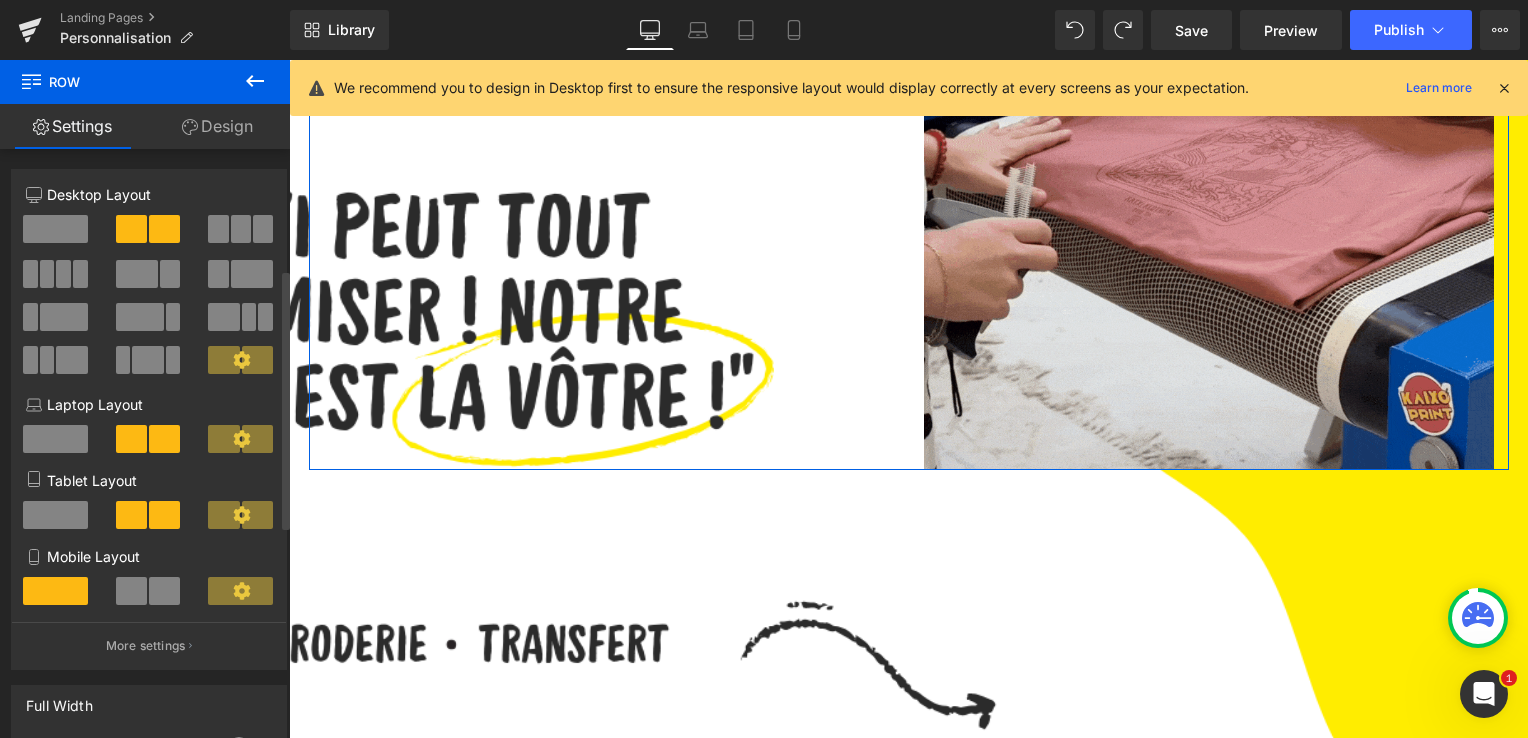scroll, scrollTop: 757, scrollLeft: 0, axis: vertical 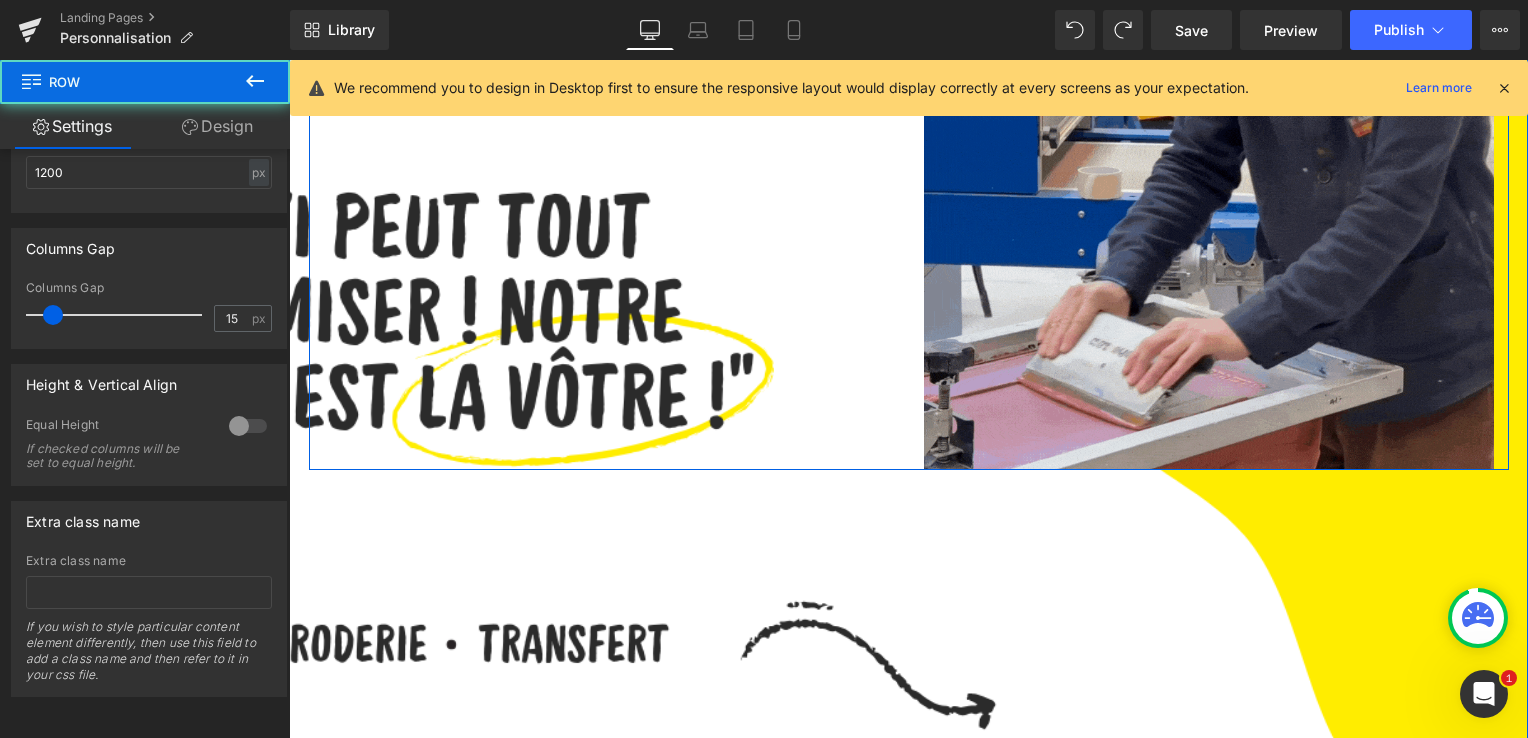 click on "Heading         Image         Row" at bounding box center [909, 185] 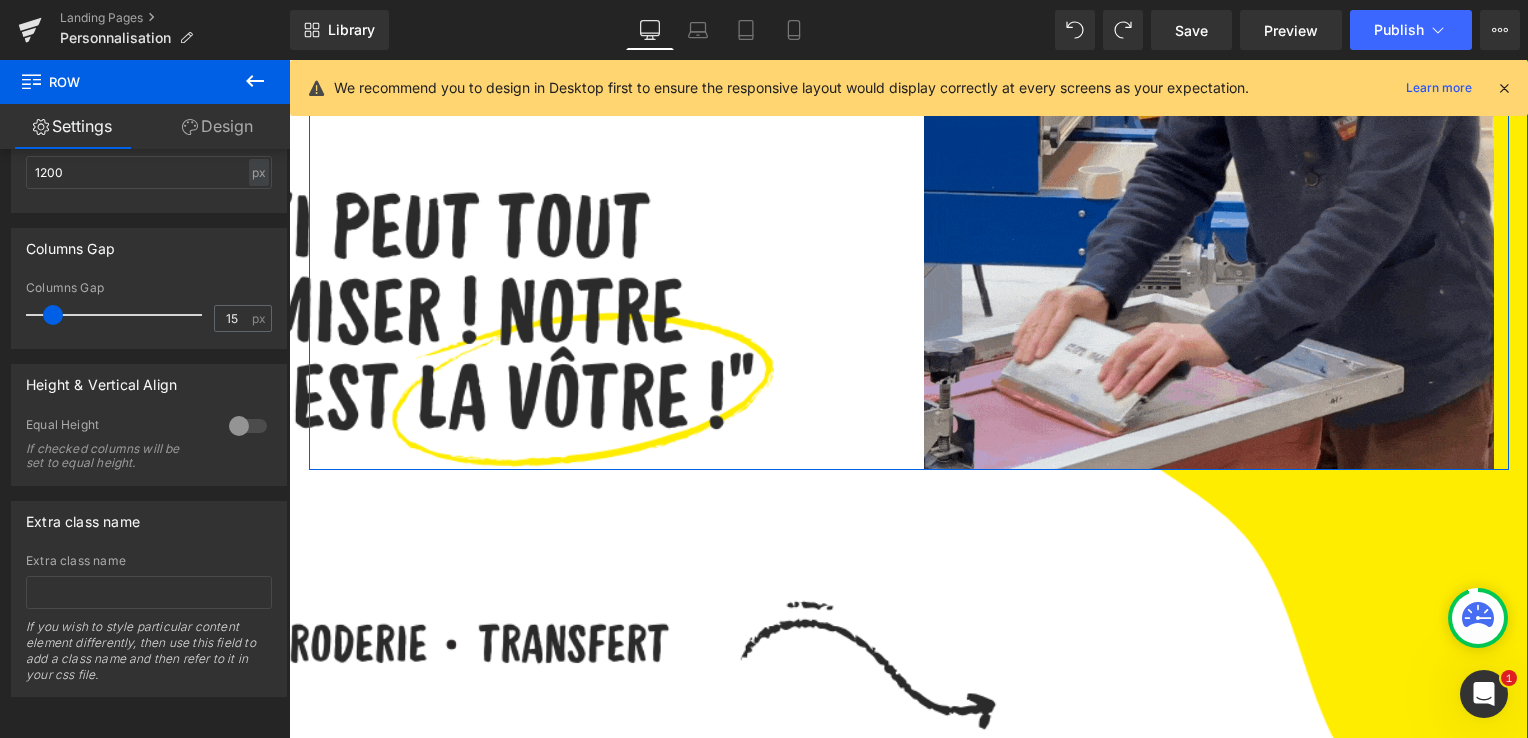 scroll, scrollTop: 0, scrollLeft: 0, axis: both 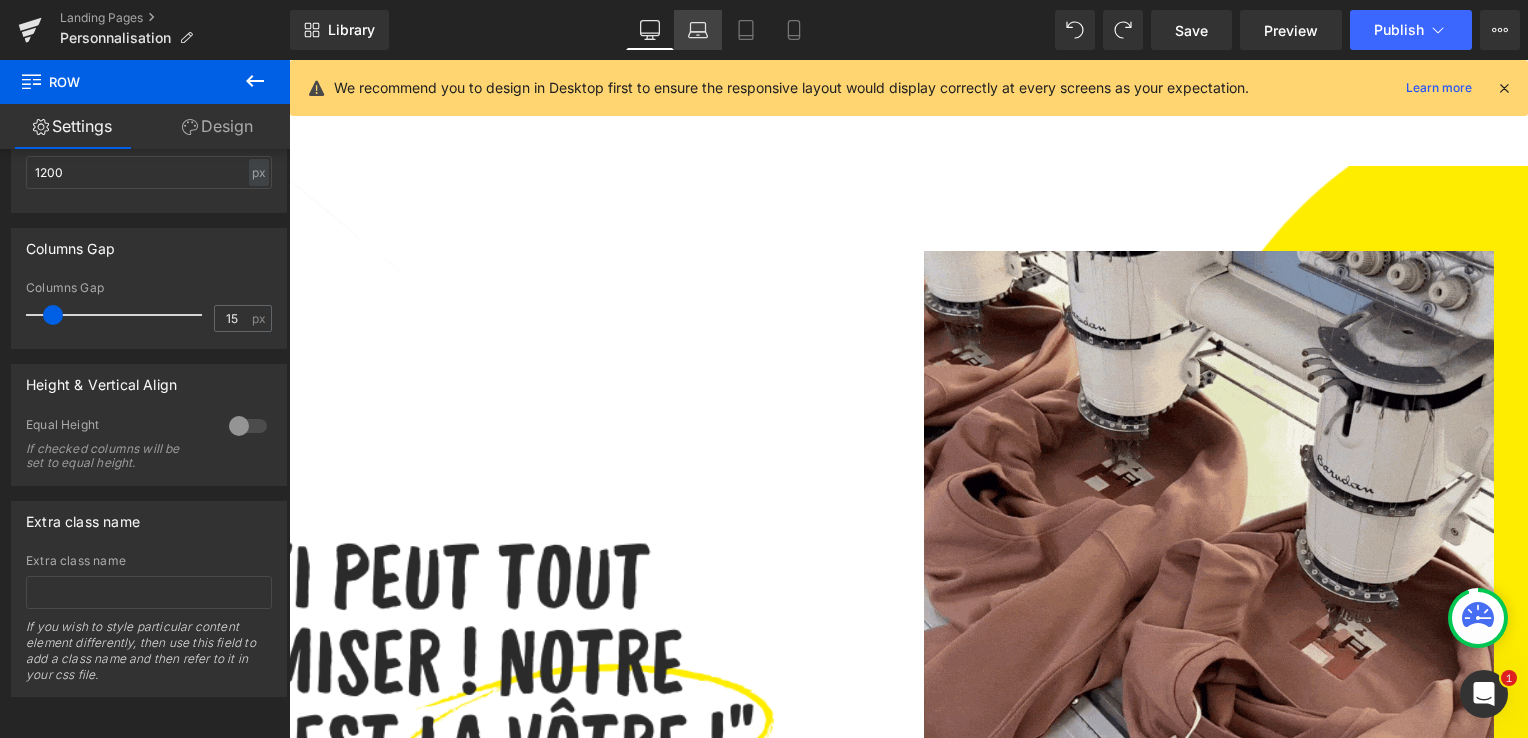 click 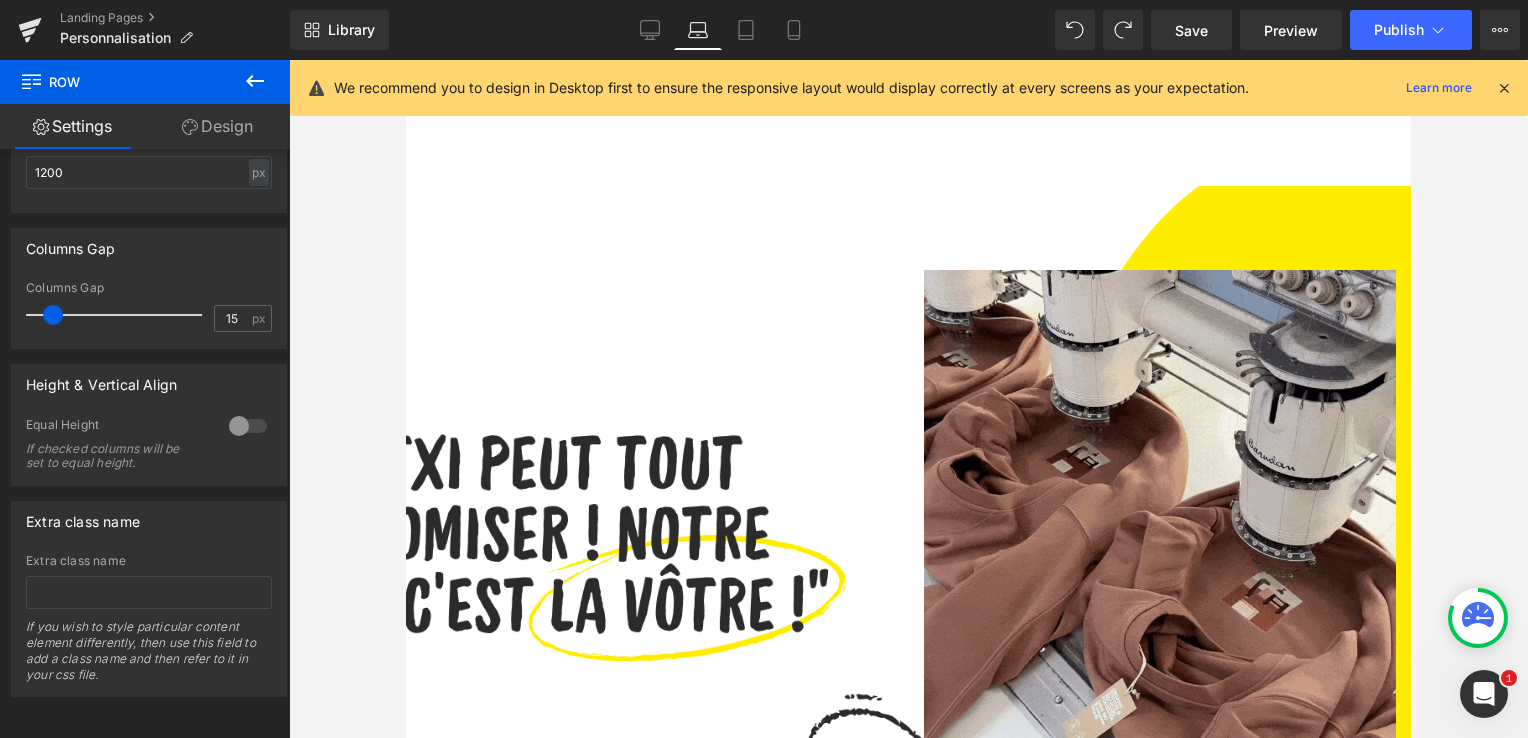 scroll, scrollTop: 19, scrollLeft: 0, axis: vertical 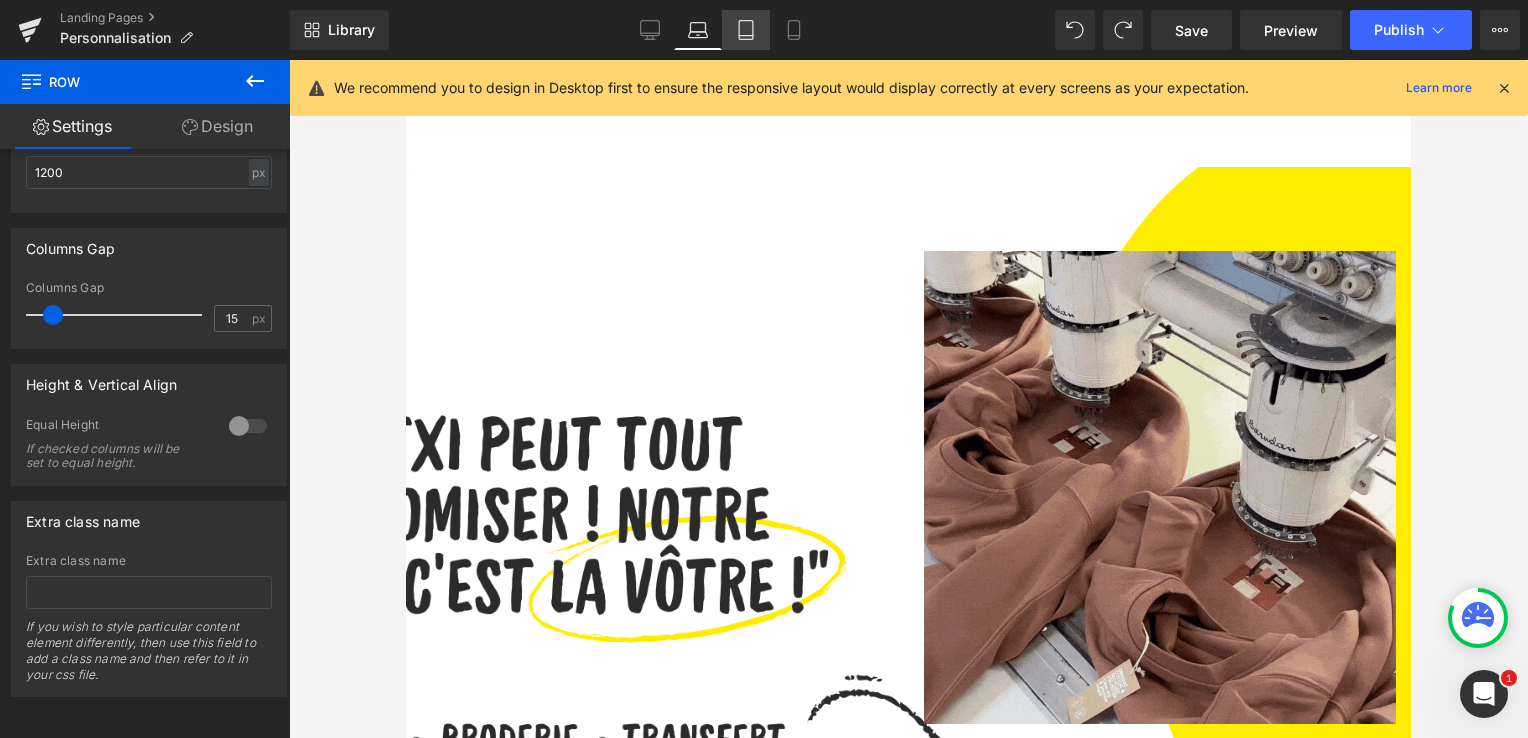 click 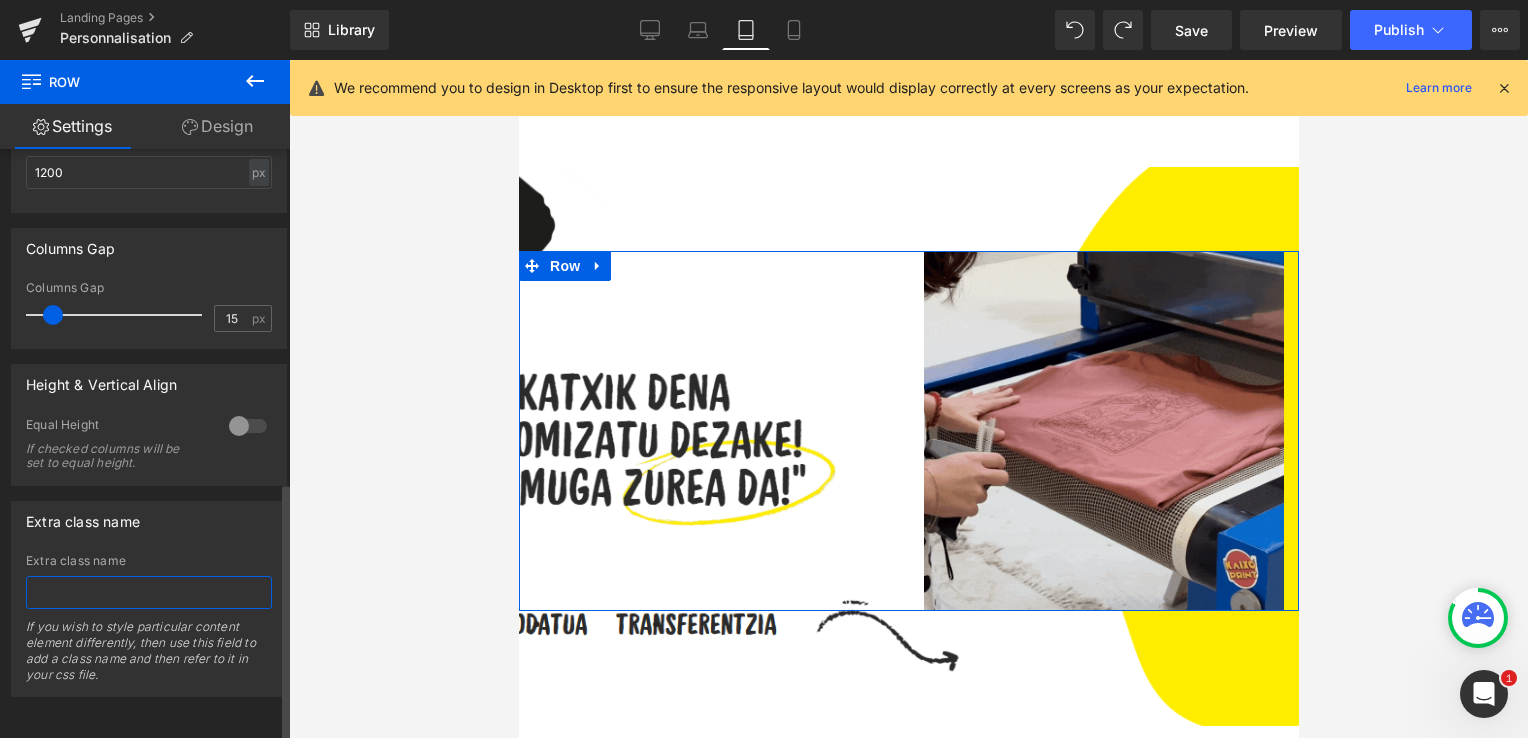 click at bounding box center [149, 592] 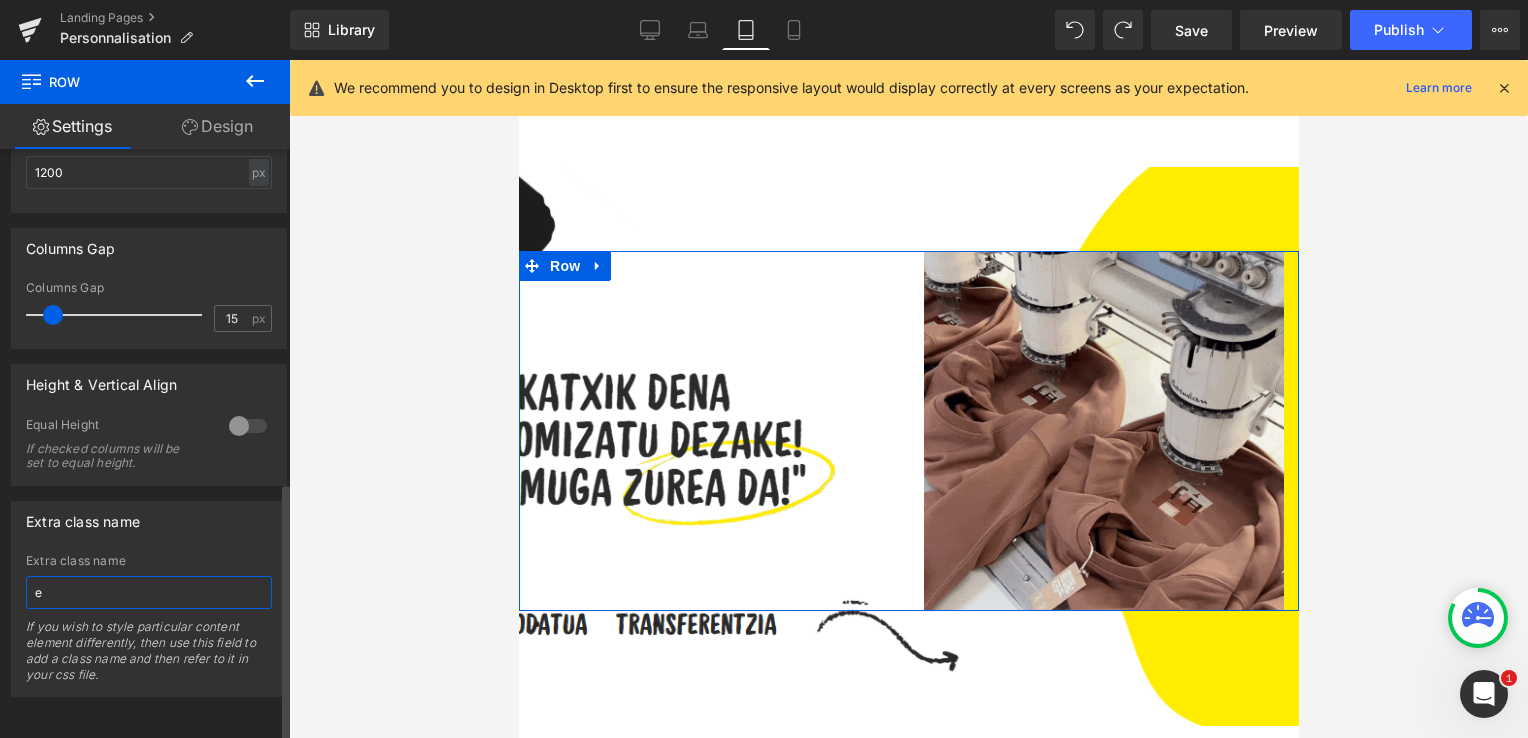 type on "eu" 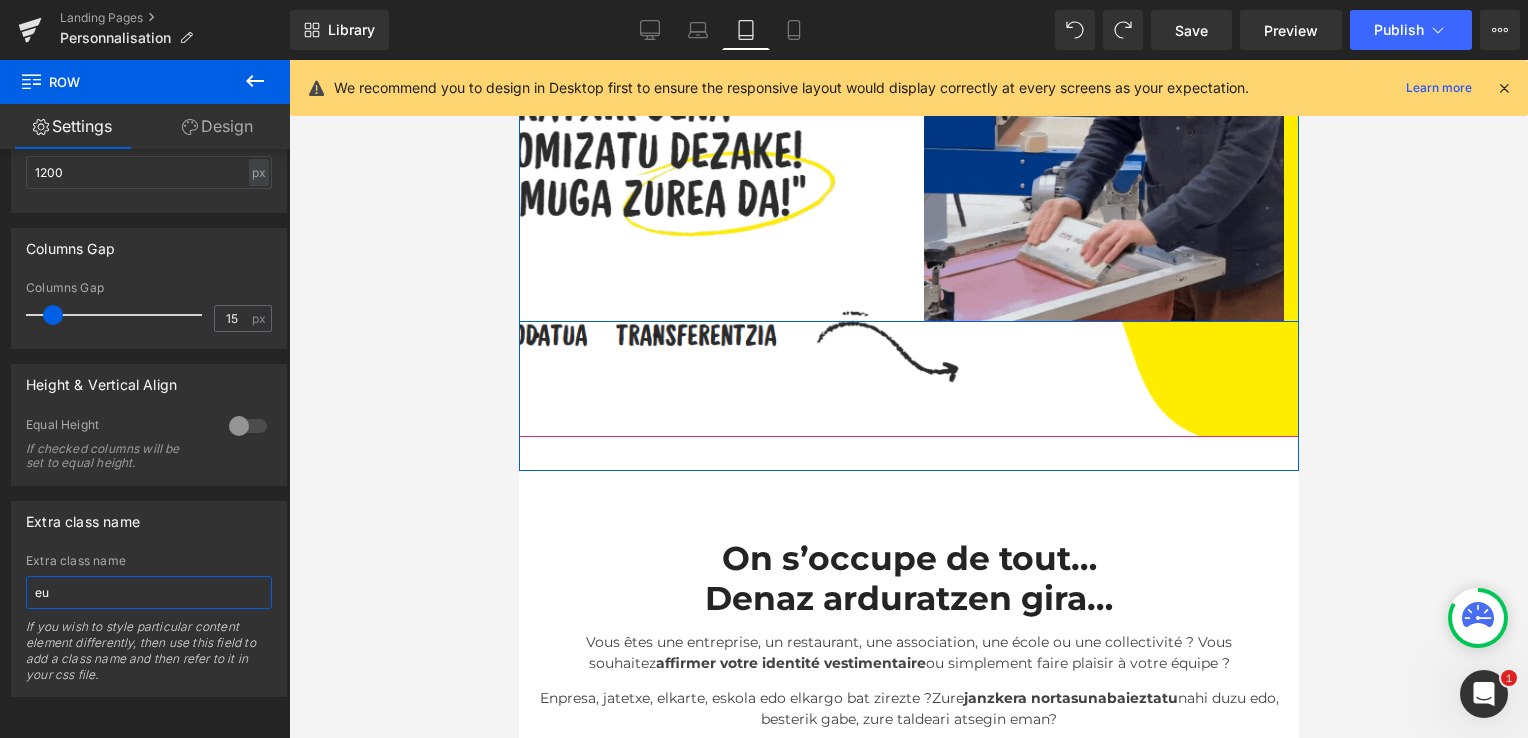 scroll, scrollTop: 310, scrollLeft: 0, axis: vertical 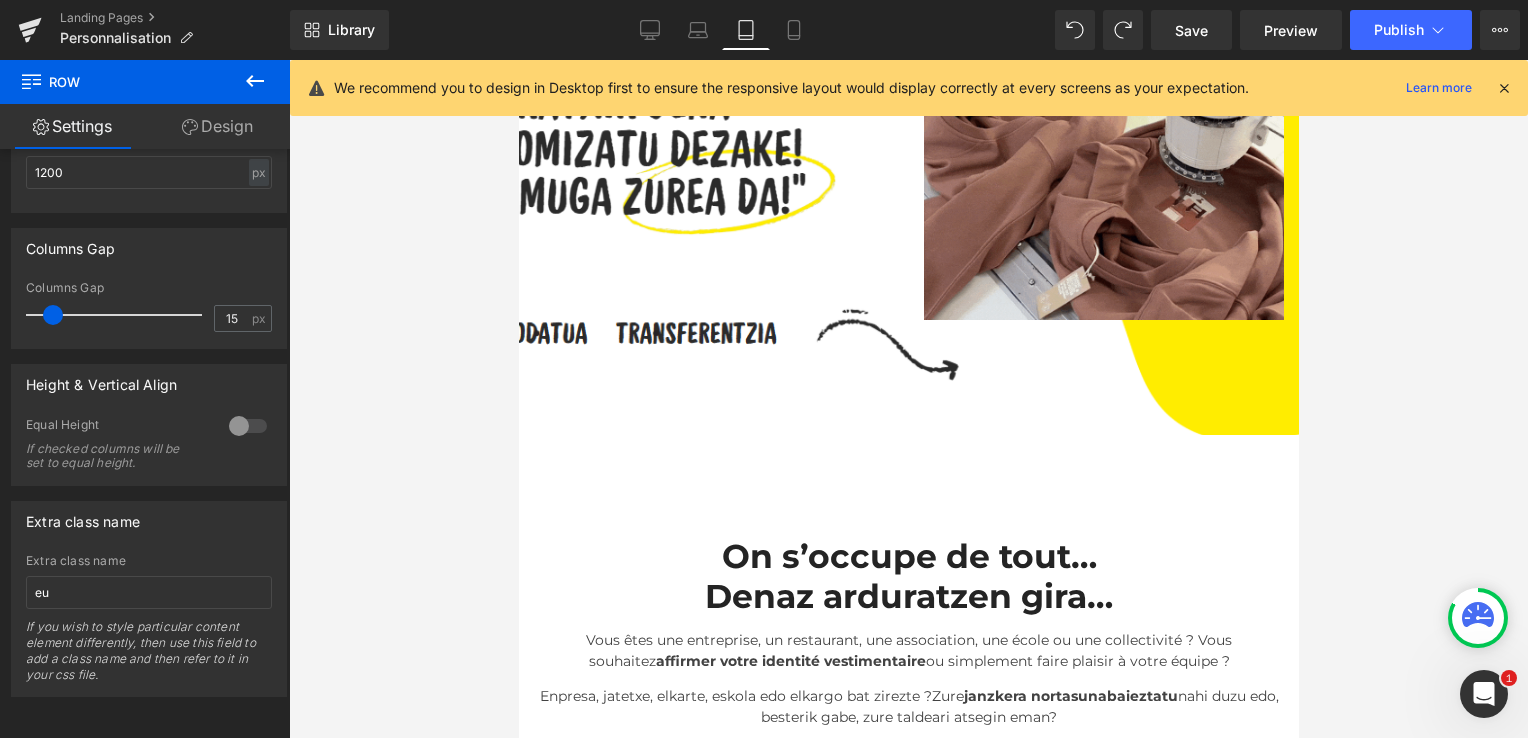 click on "Heading         Image         Row
Hero Banner   84px   115px" at bounding box center [908, 155] 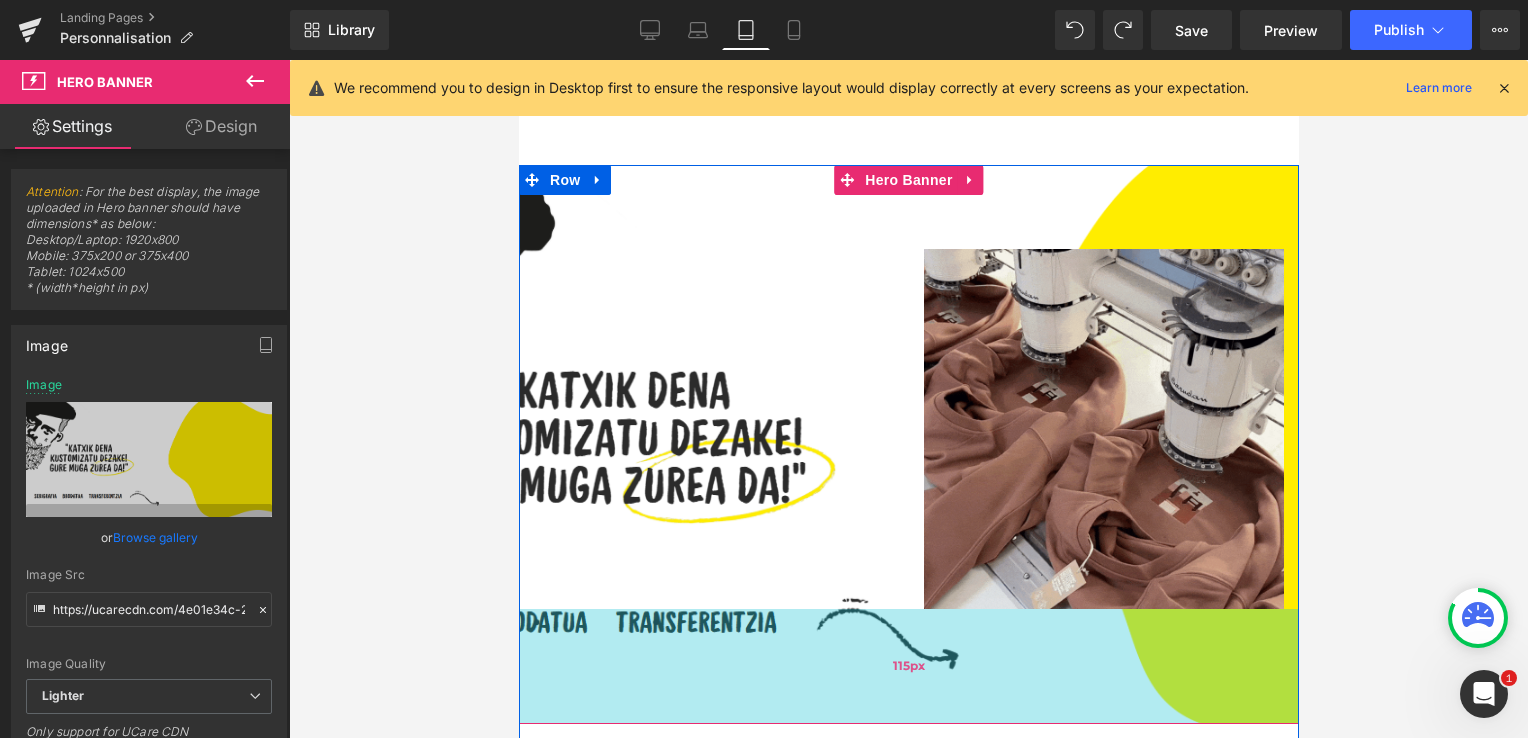 scroll, scrollTop: 15, scrollLeft: 0, axis: vertical 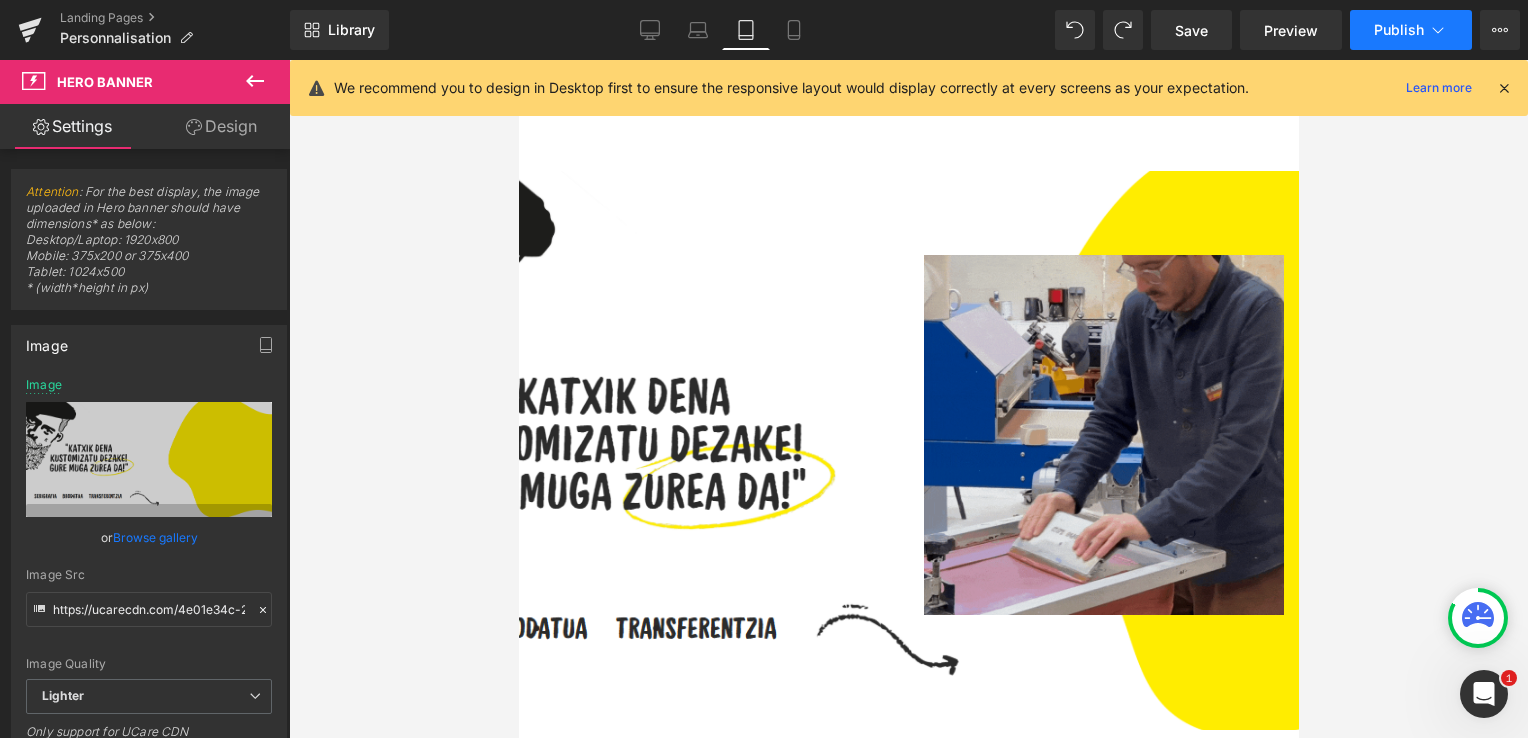 click on "Publish" at bounding box center (1399, 30) 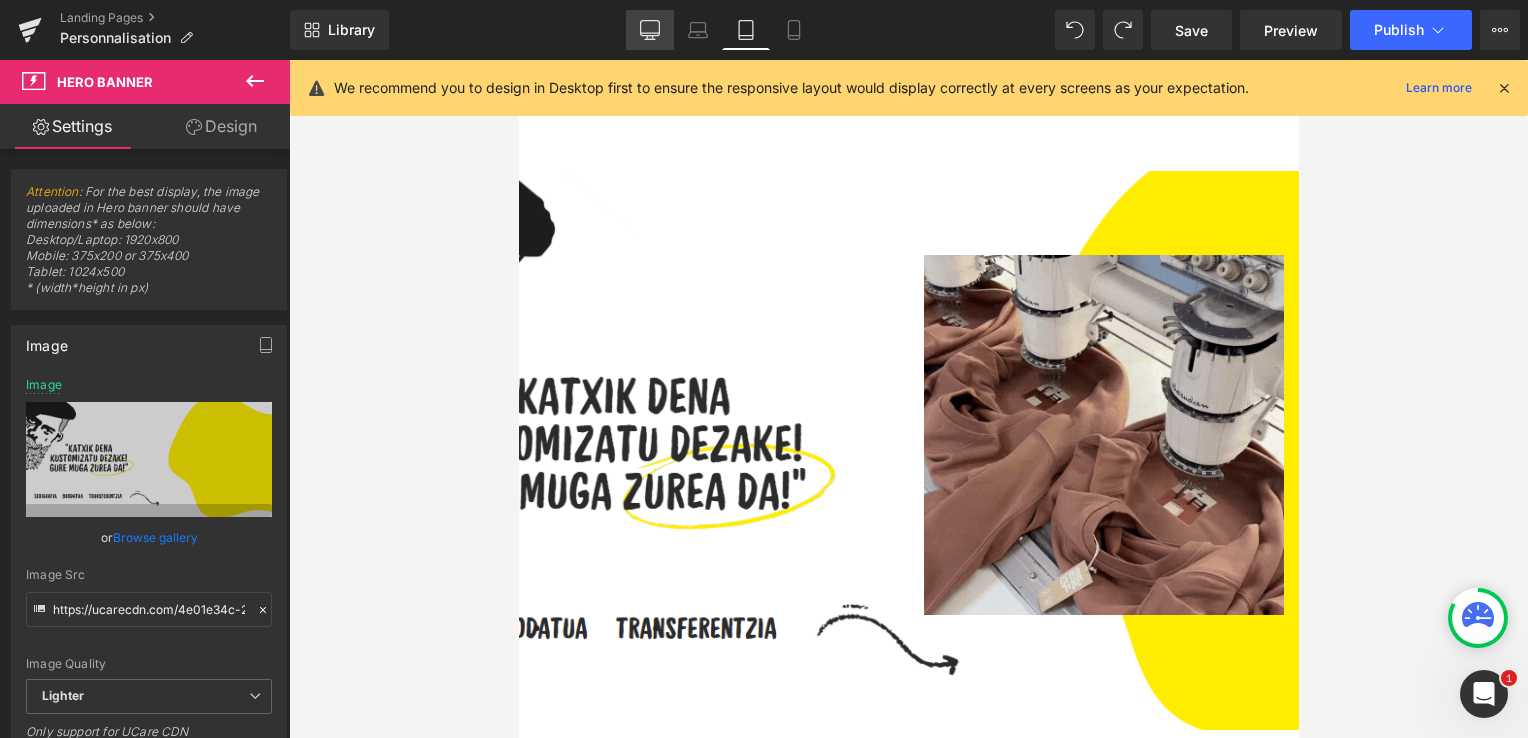 click on "Desktop" at bounding box center [650, 30] 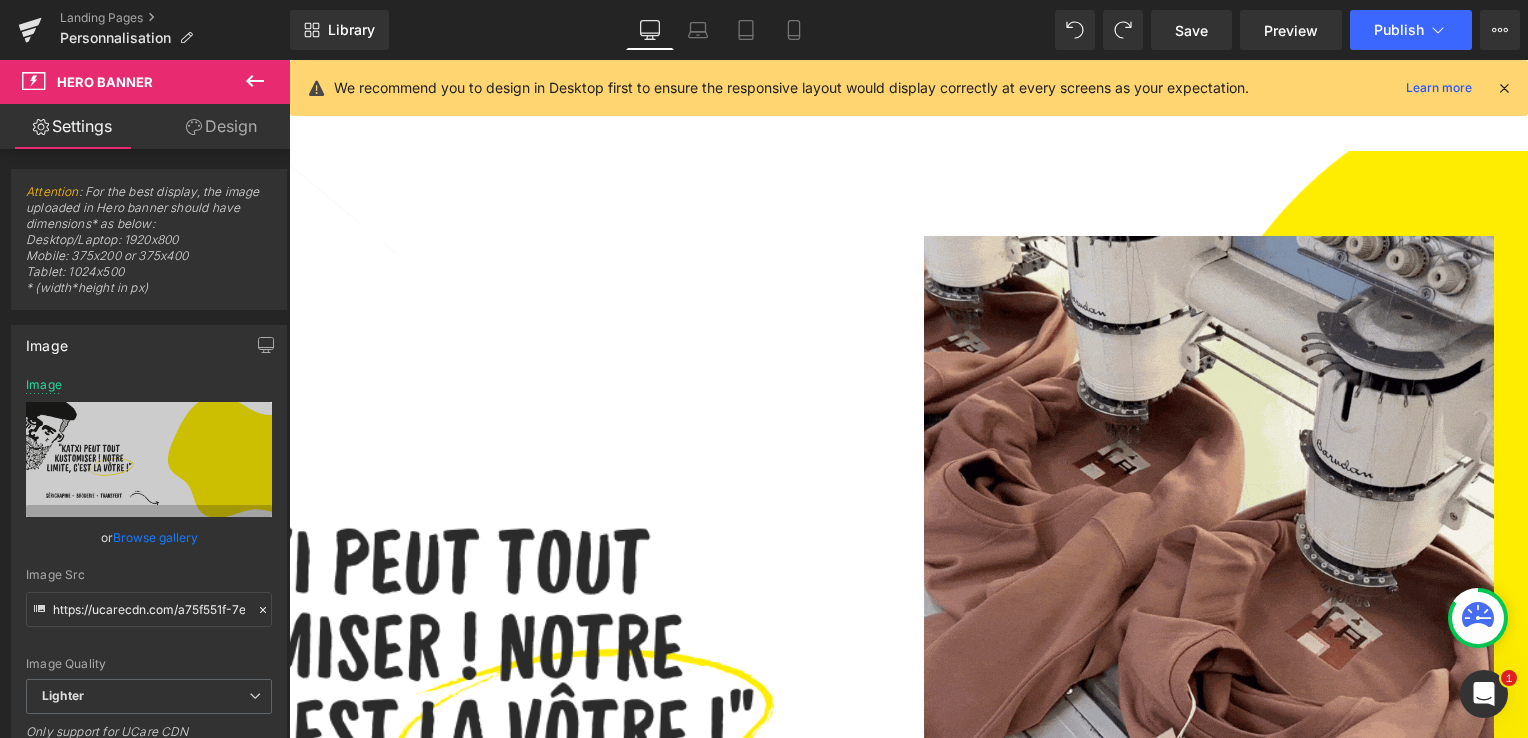 scroll, scrollTop: 0, scrollLeft: 0, axis: both 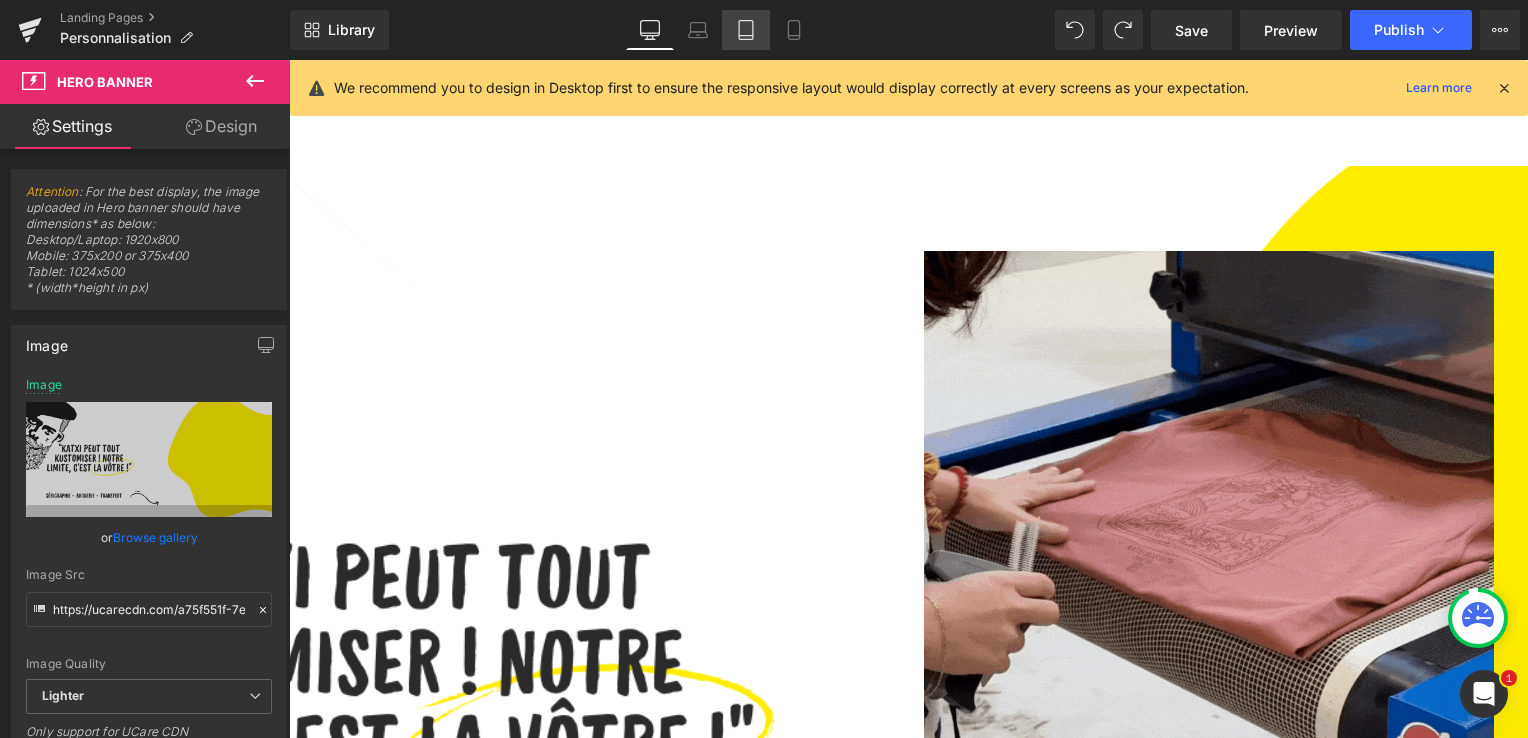 click on "Tablet" at bounding box center (746, 30) 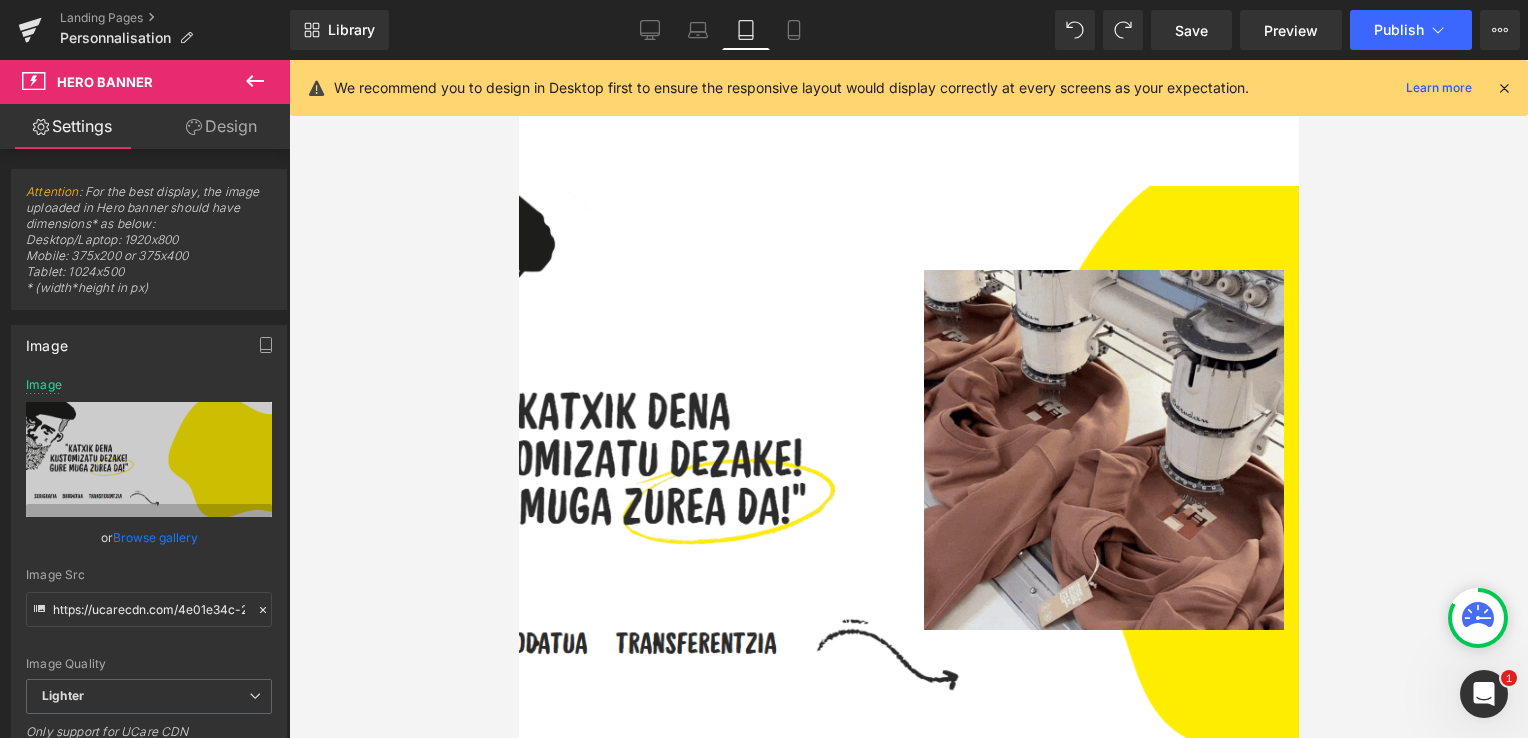 scroll, scrollTop: 20, scrollLeft: 0, axis: vertical 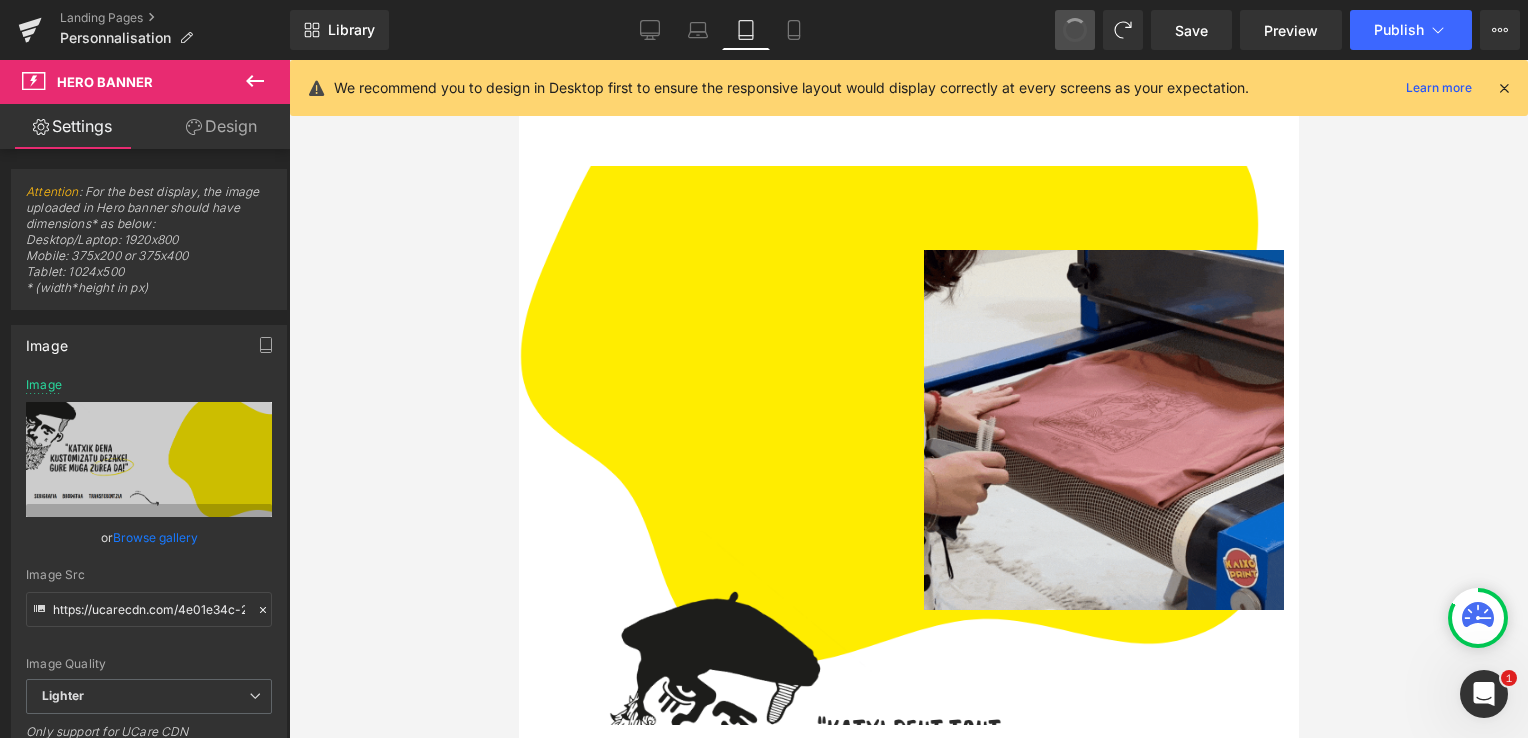 type on "https://ucarecdn.com/9af6f37c-75e7-43cb-8878-f1a90cd2c805/-/format/auto/-/preview/3000x3000/-/quality/lighter/Copie%20de%20BRODERIE-2.png" 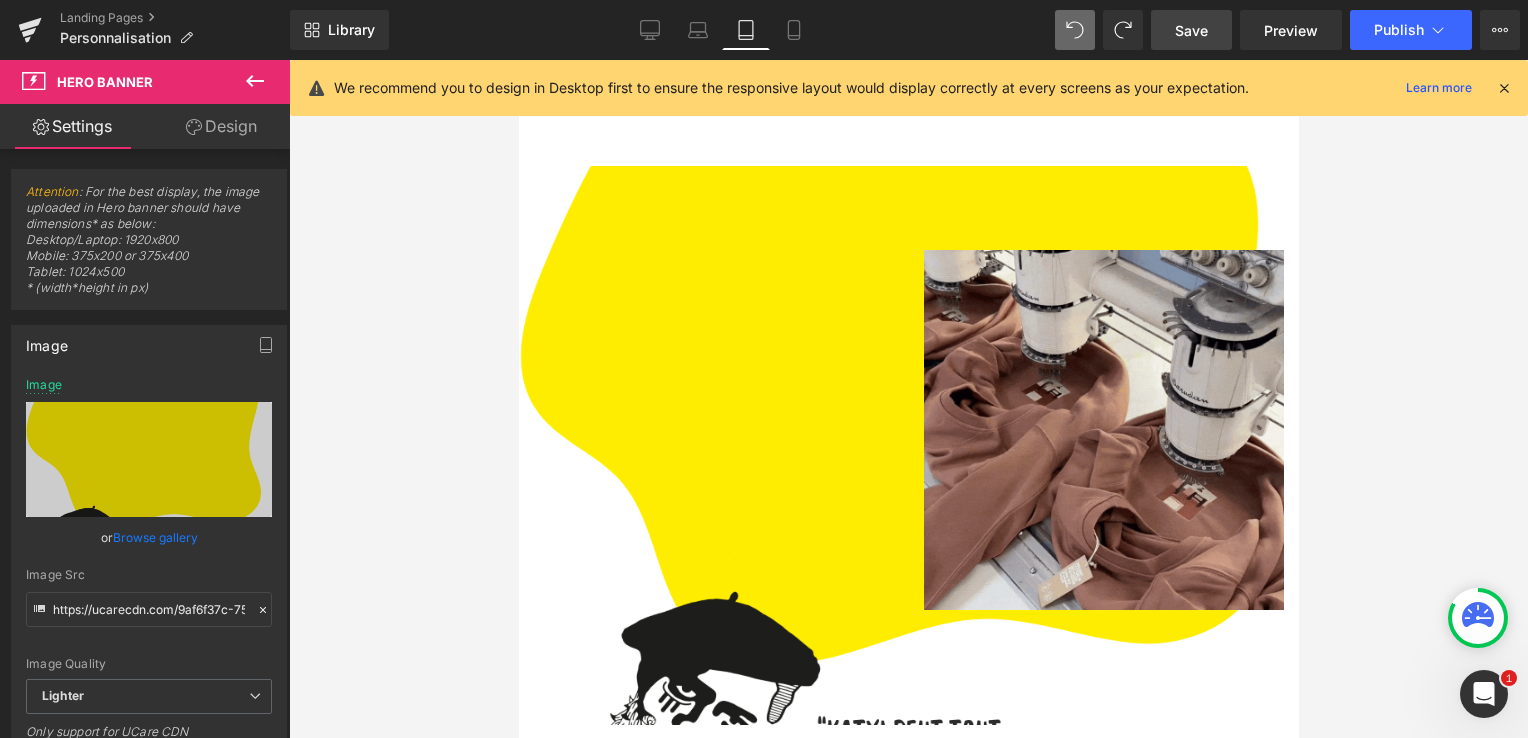 click on "Save" at bounding box center [1191, 30] 